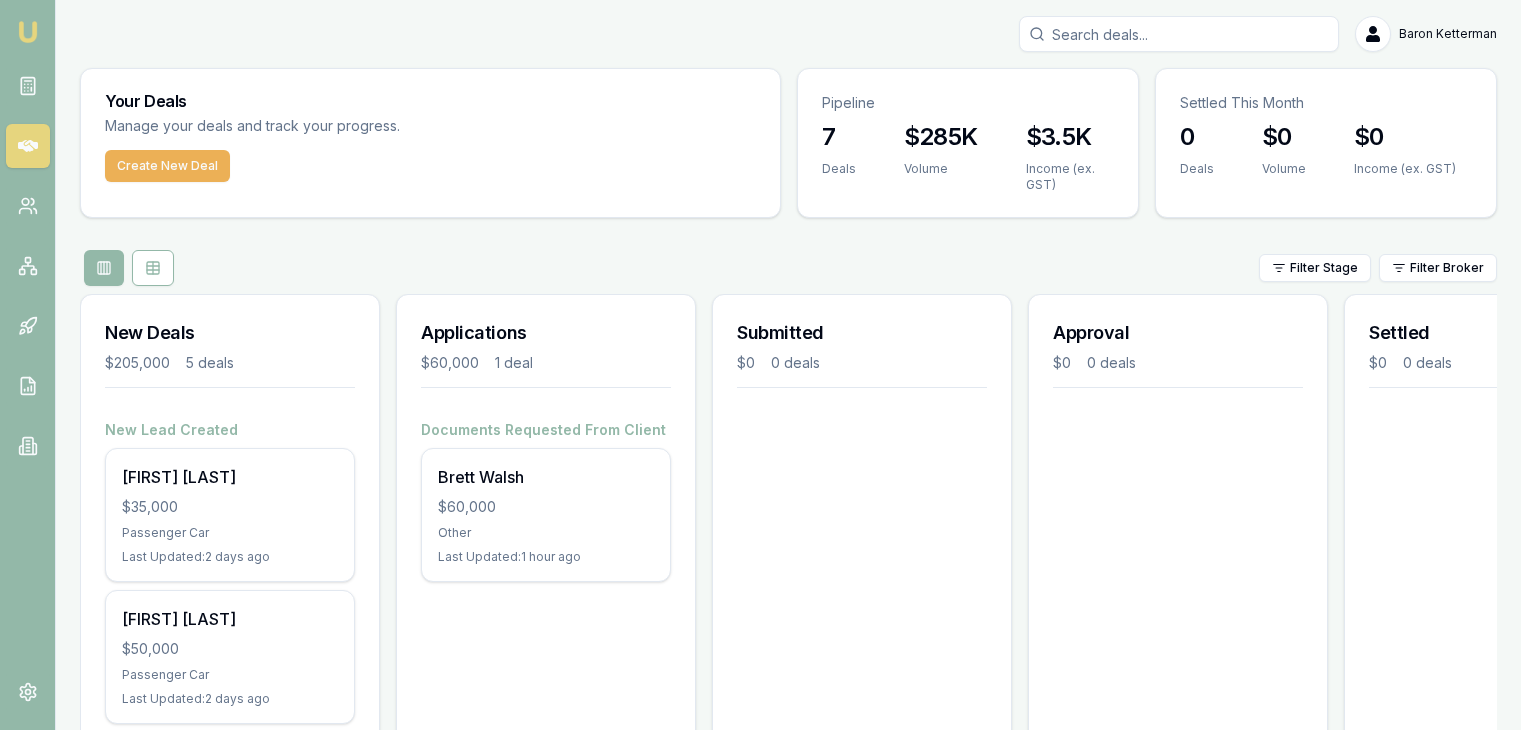 scroll, scrollTop: 0, scrollLeft: 0, axis: both 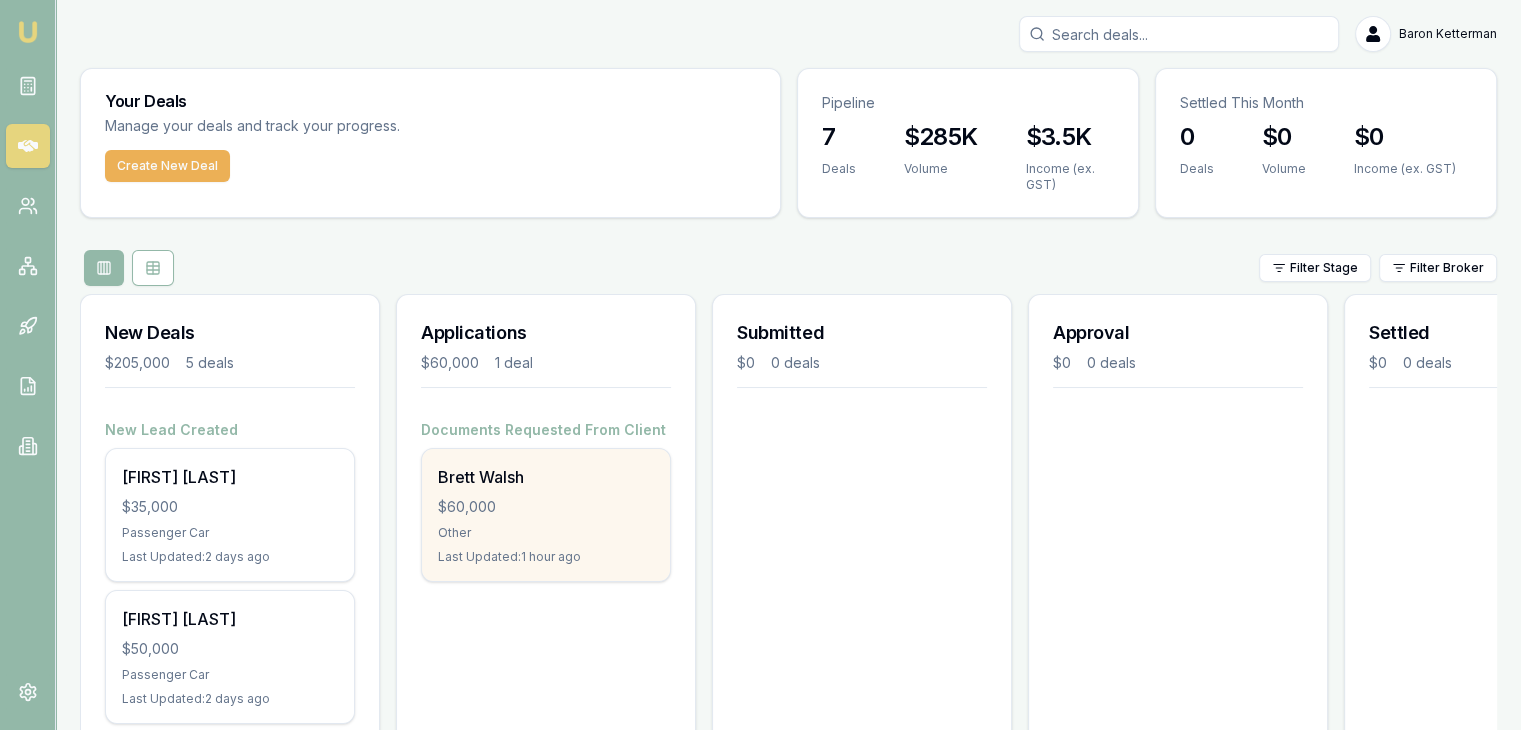 click on "[FIRST] [LAST] $[MONEY] Other Last Updated:  [TIME] ago" at bounding box center [546, 515] 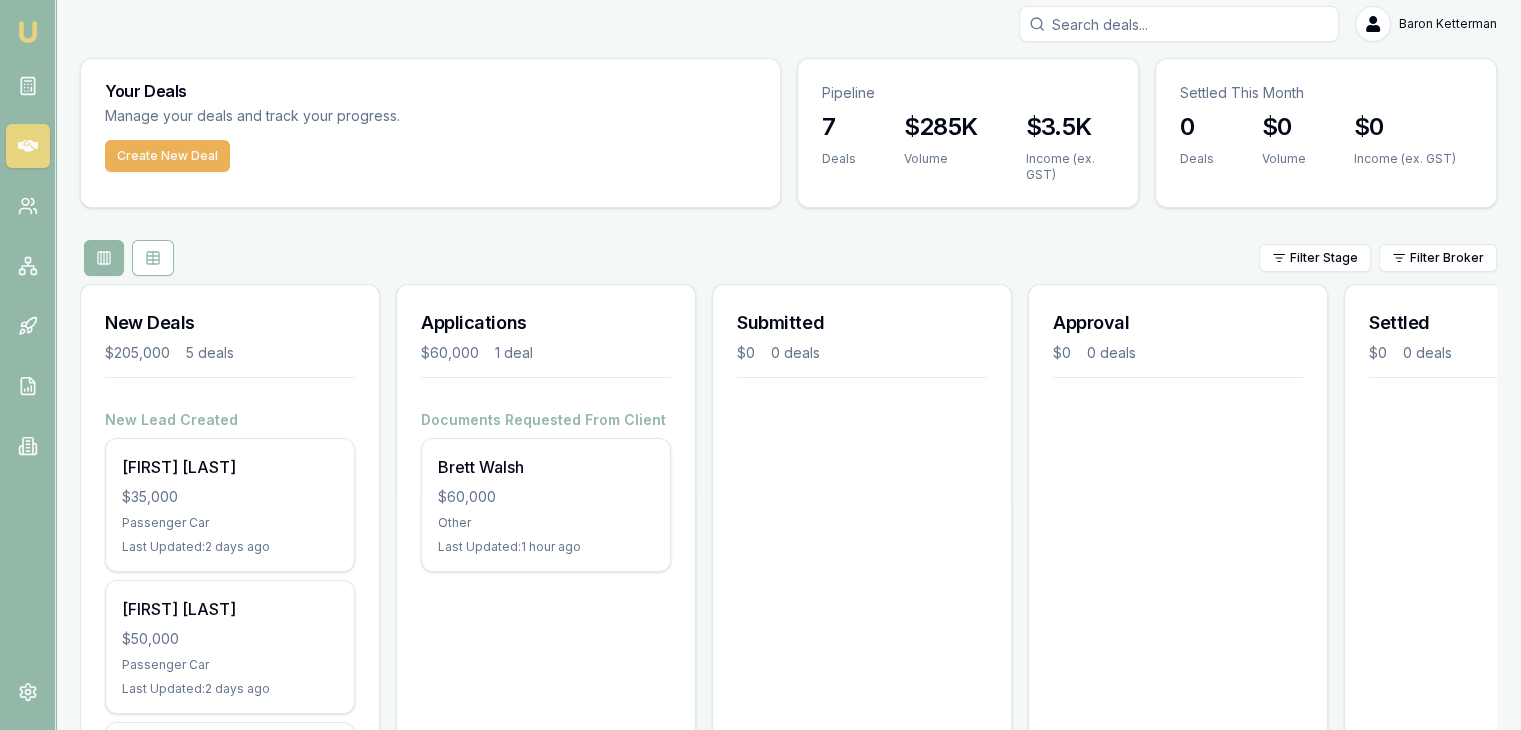 scroll, scrollTop: 0, scrollLeft: 0, axis: both 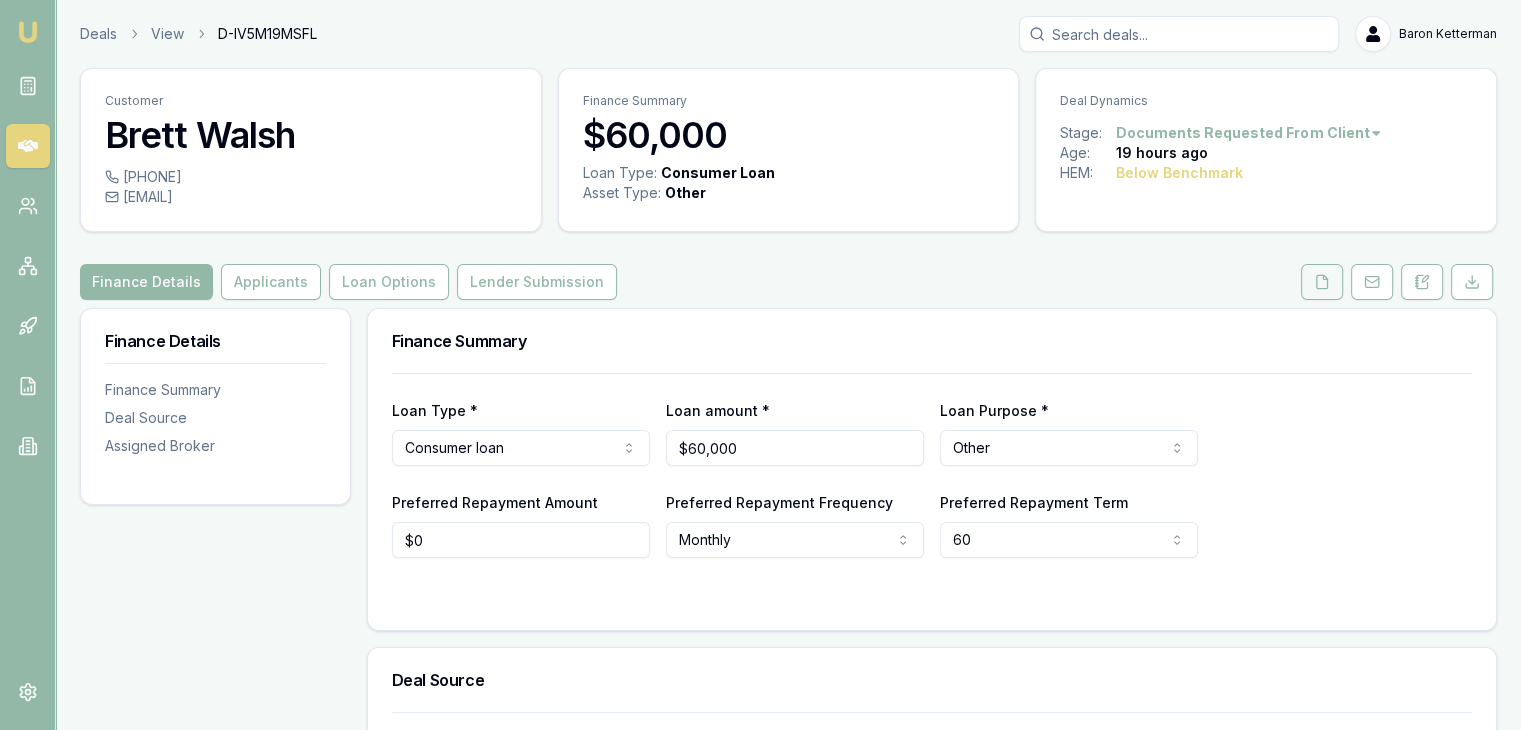 click 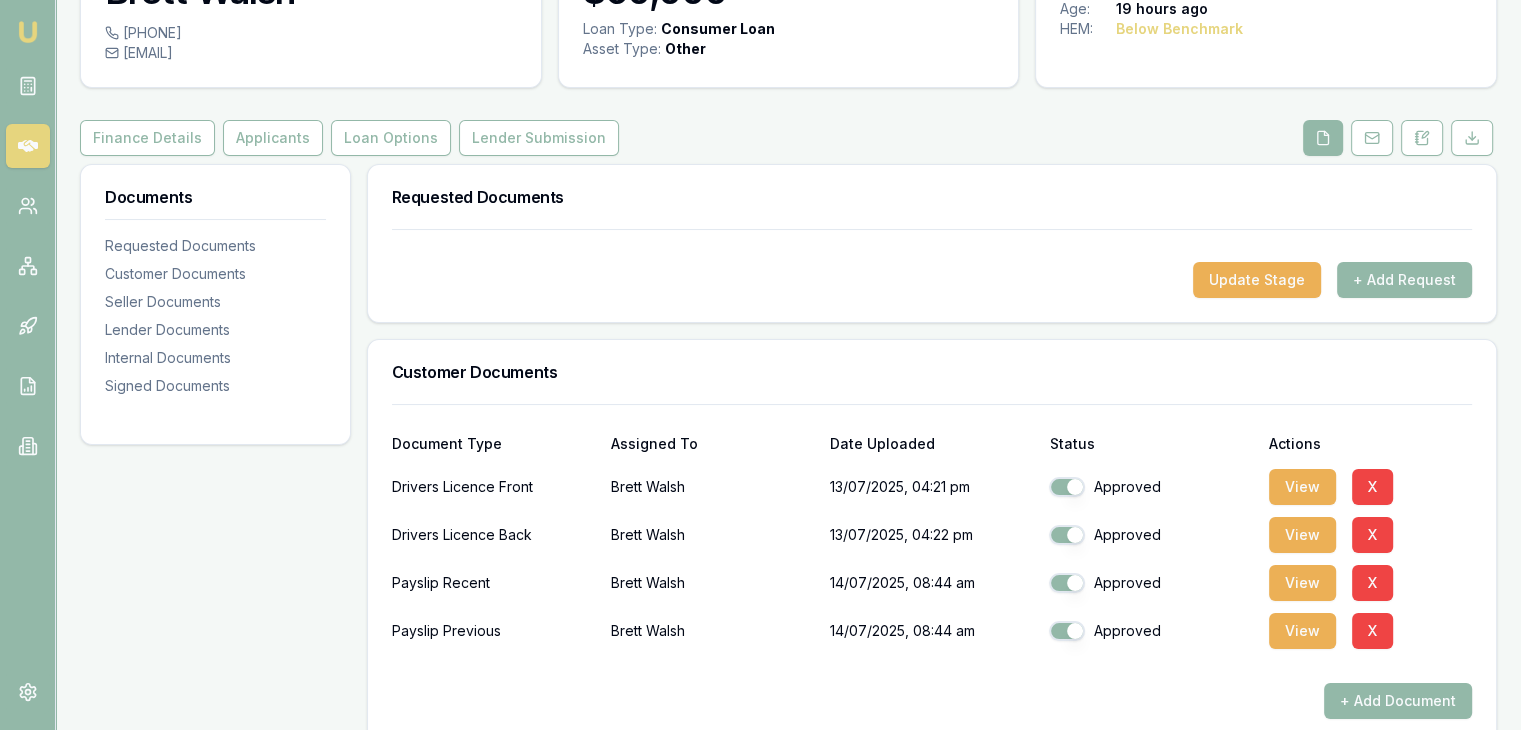 scroll, scrollTop: 400, scrollLeft: 0, axis: vertical 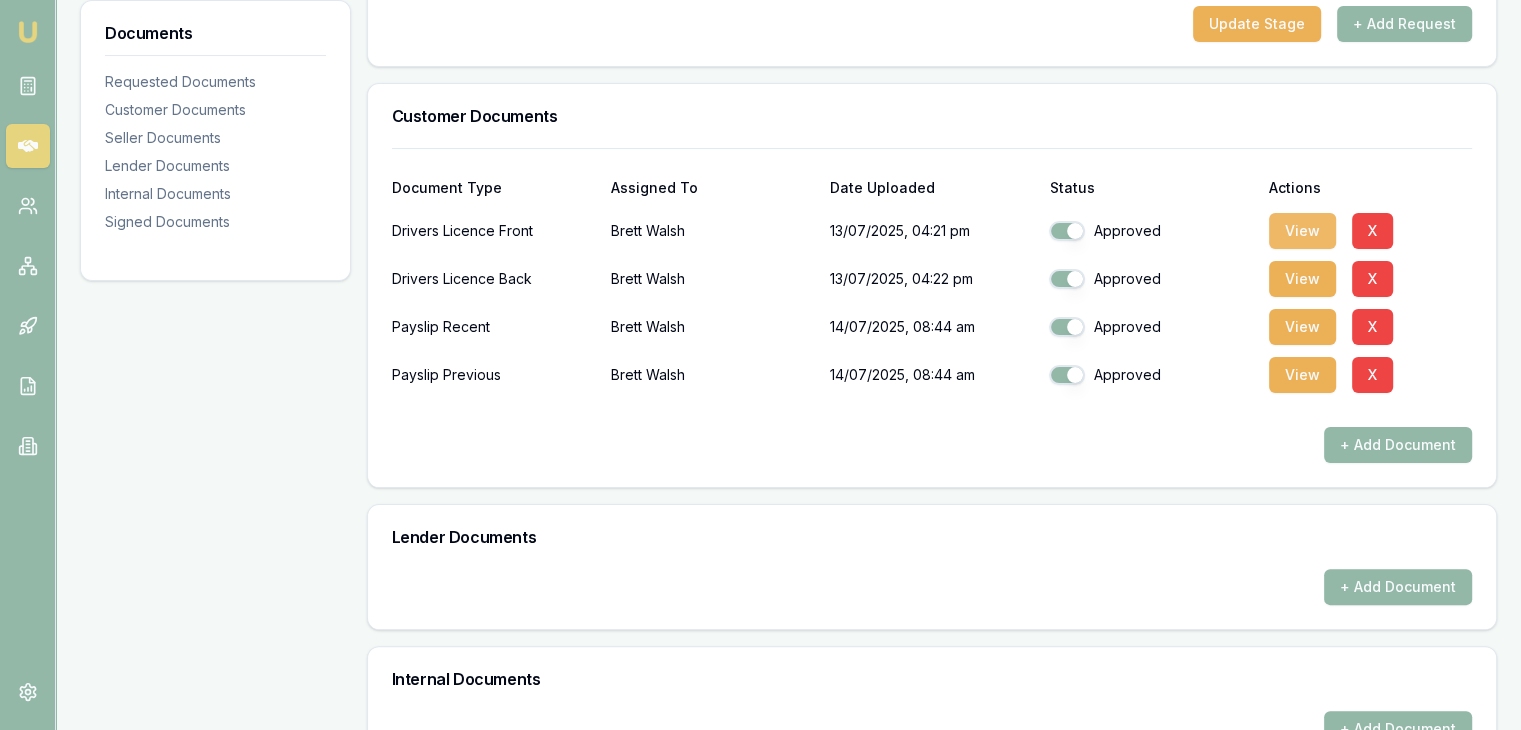 click on "View" at bounding box center [1302, 231] 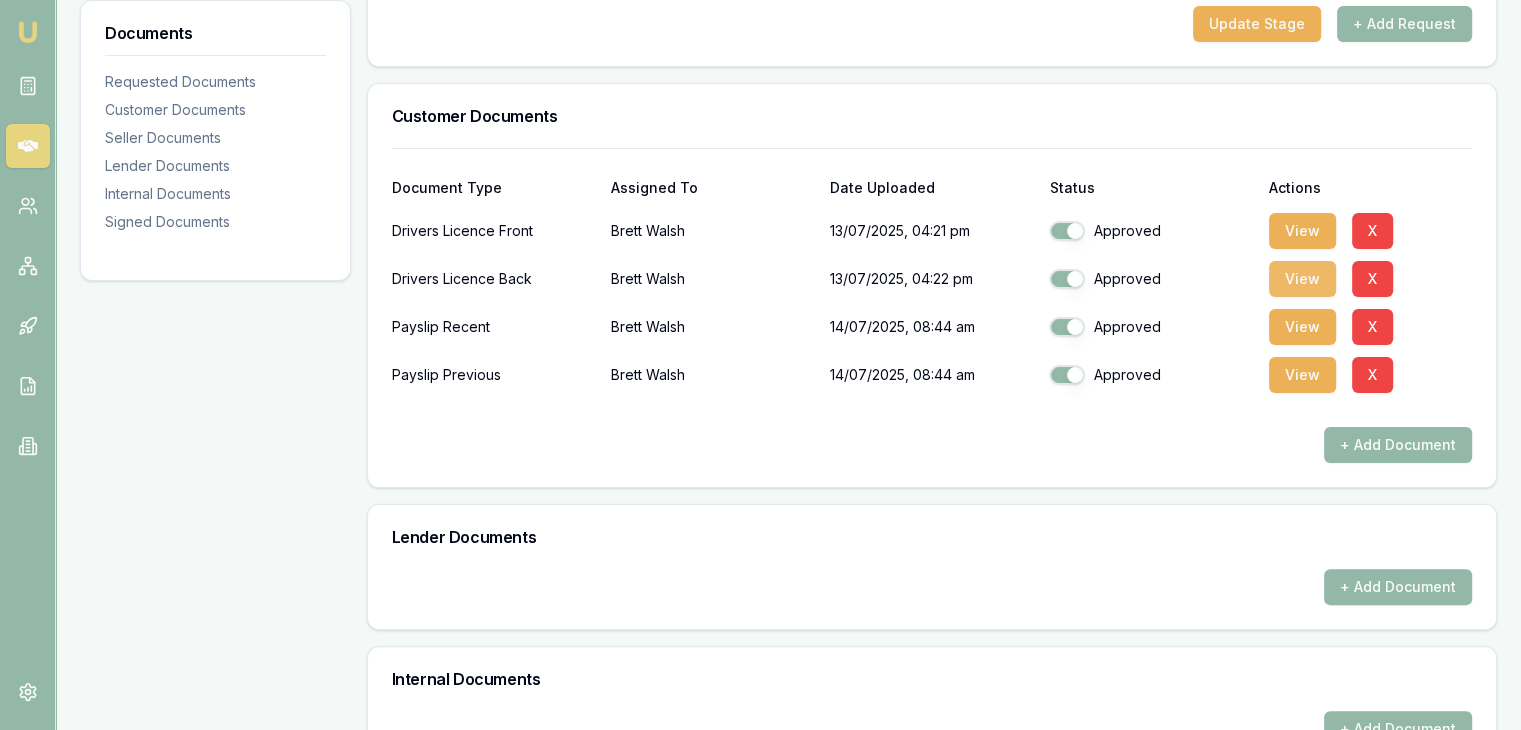 click on "View" at bounding box center [1302, 279] 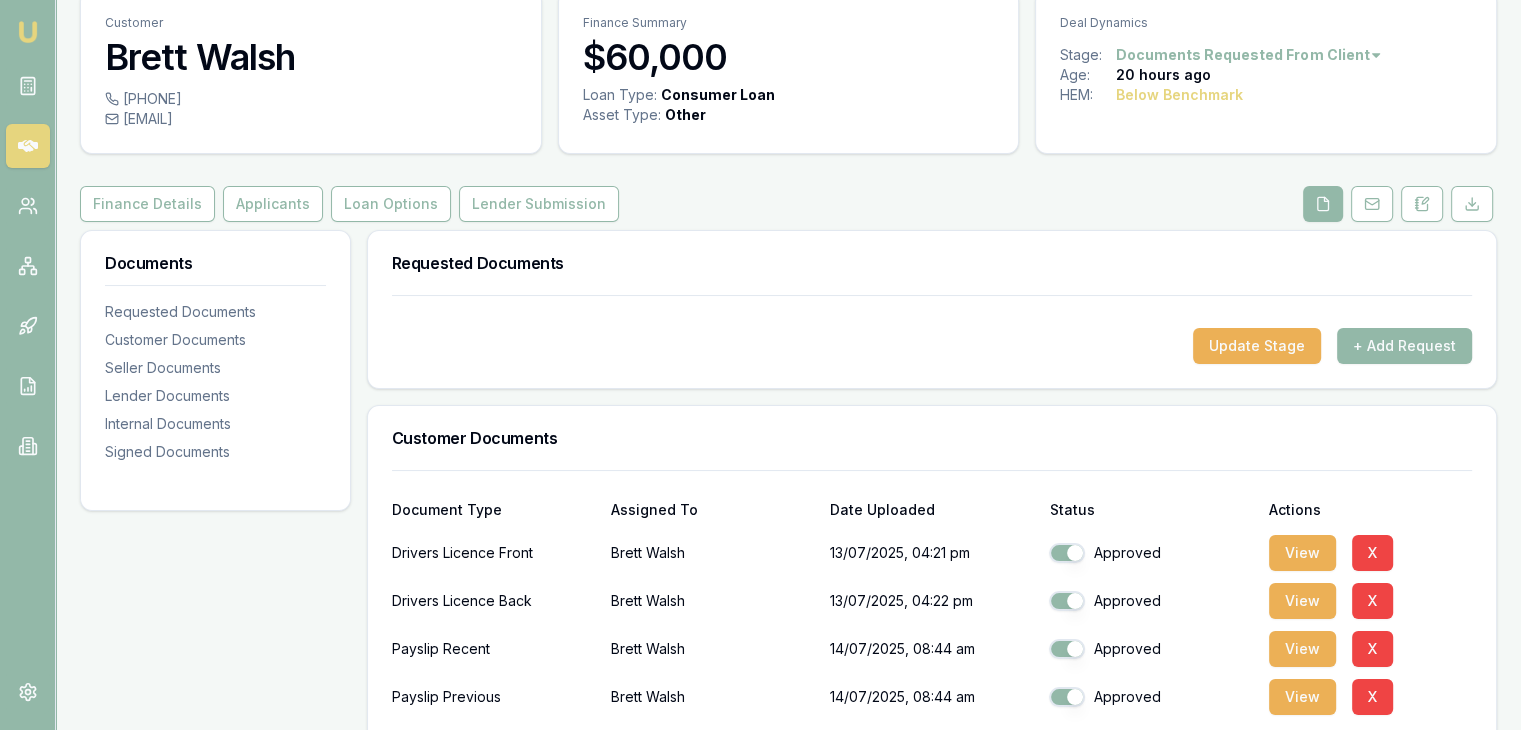 scroll, scrollTop: 0, scrollLeft: 0, axis: both 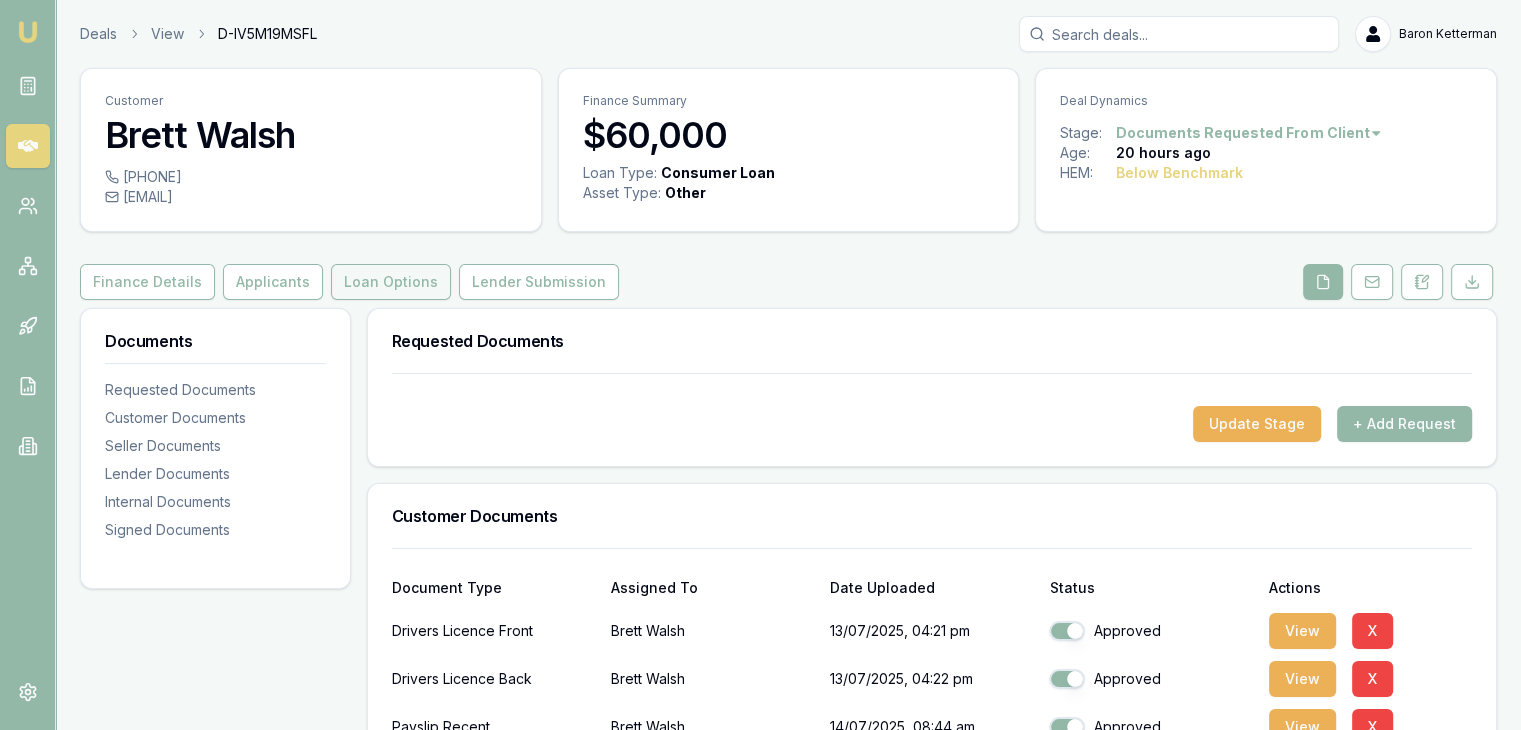 click on "Loan Options" at bounding box center [391, 282] 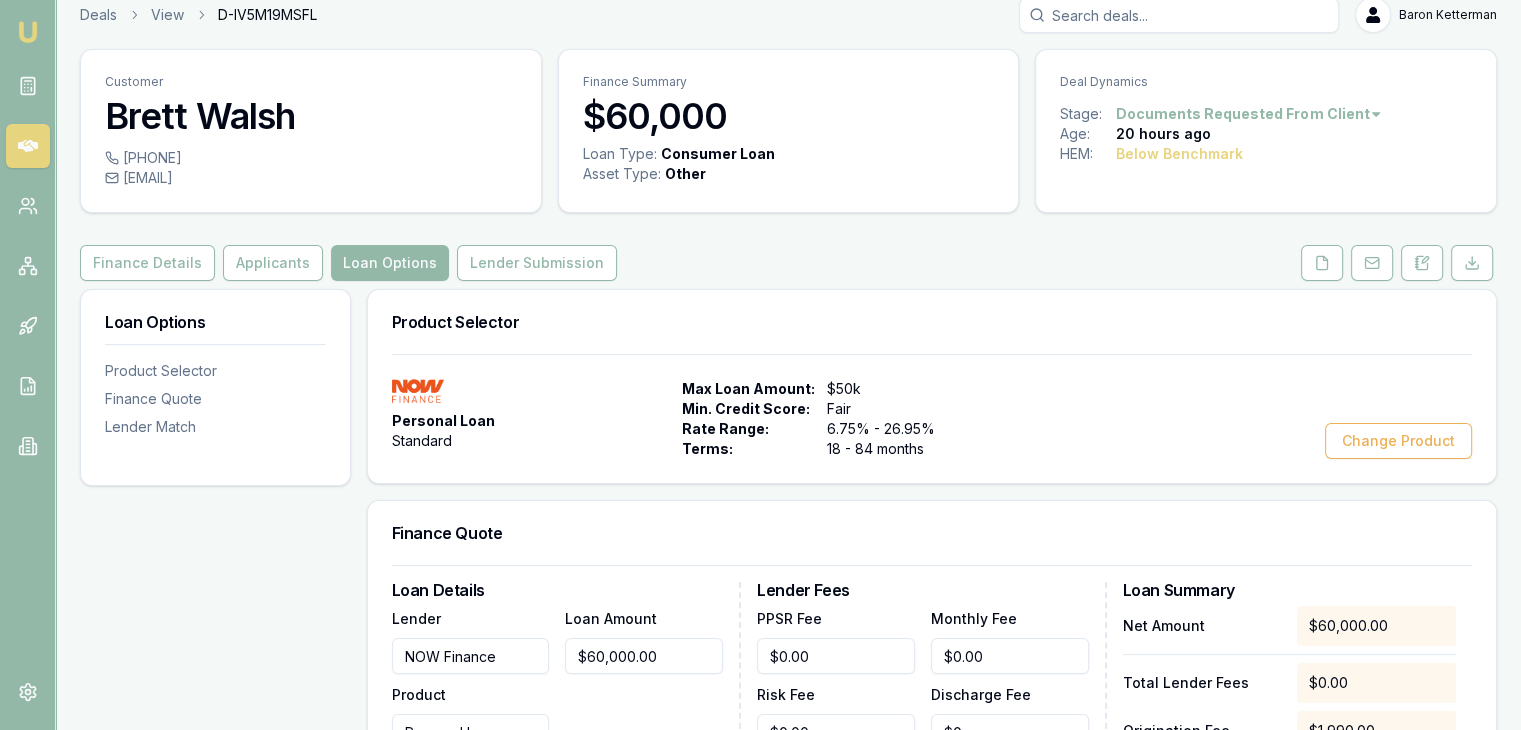 scroll, scrollTop: 0, scrollLeft: 0, axis: both 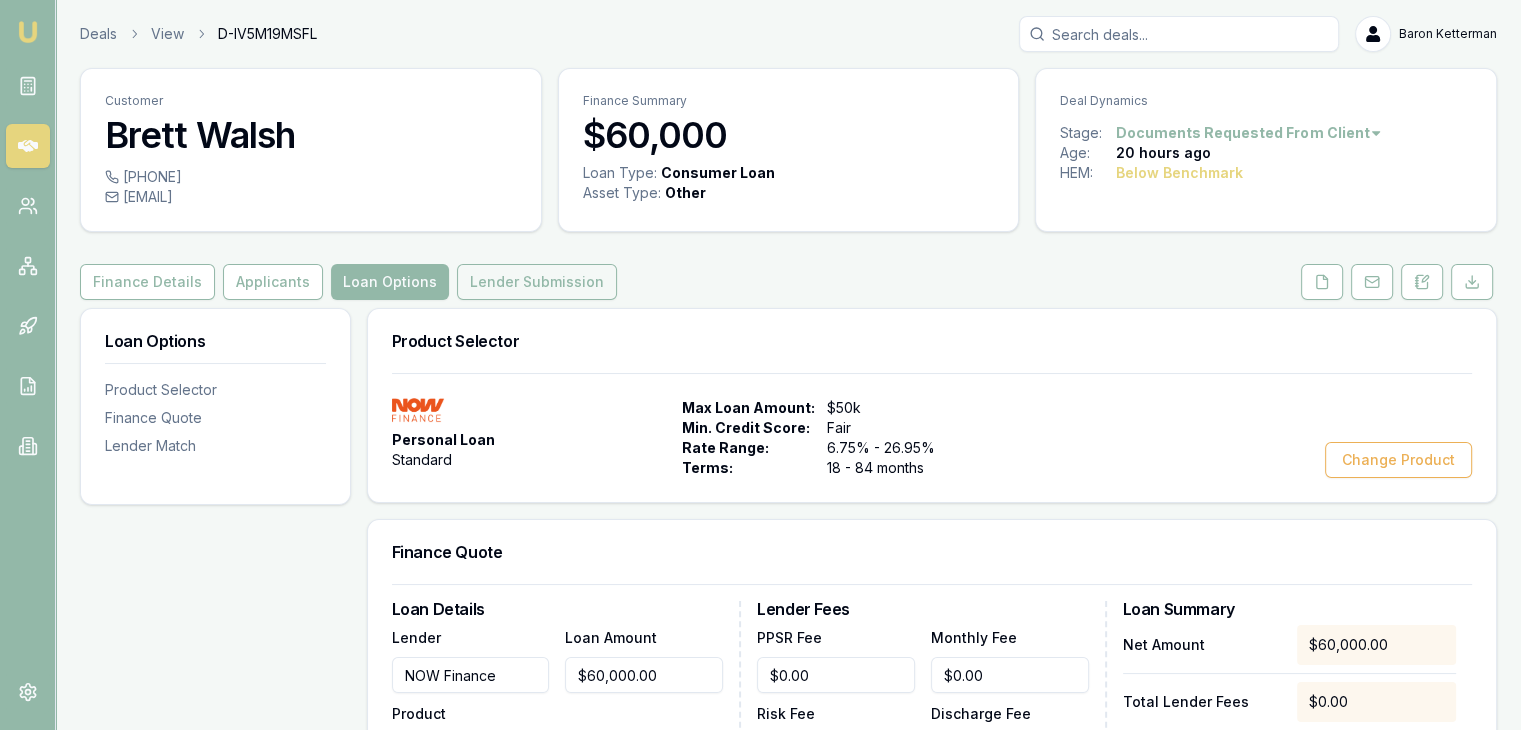 click on "Lender Submission" at bounding box center [537, 282] 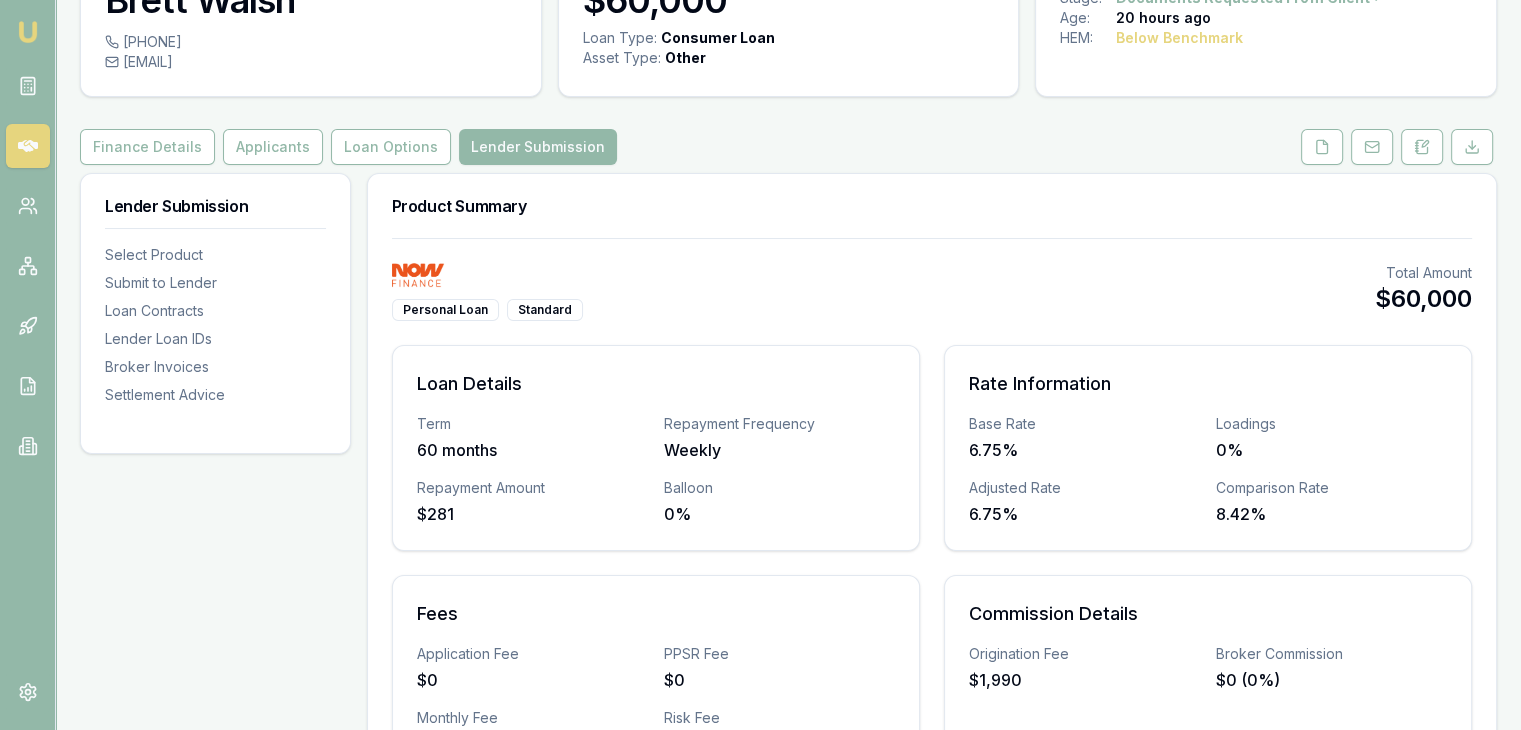 scroll, scrollTop: 0, scrollLeft: 0, axis: both 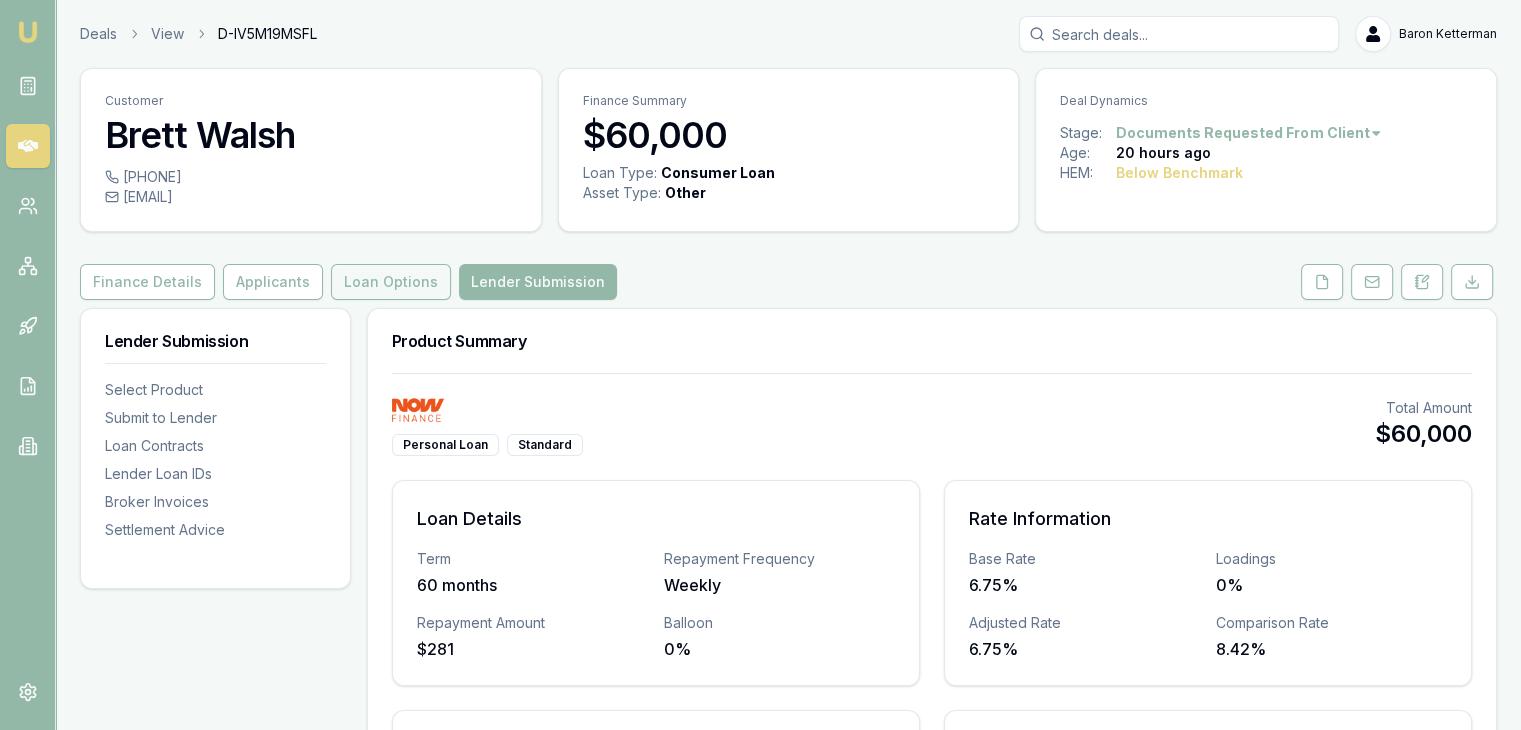 click on "Loan Options" at bounding box center (391, 282) 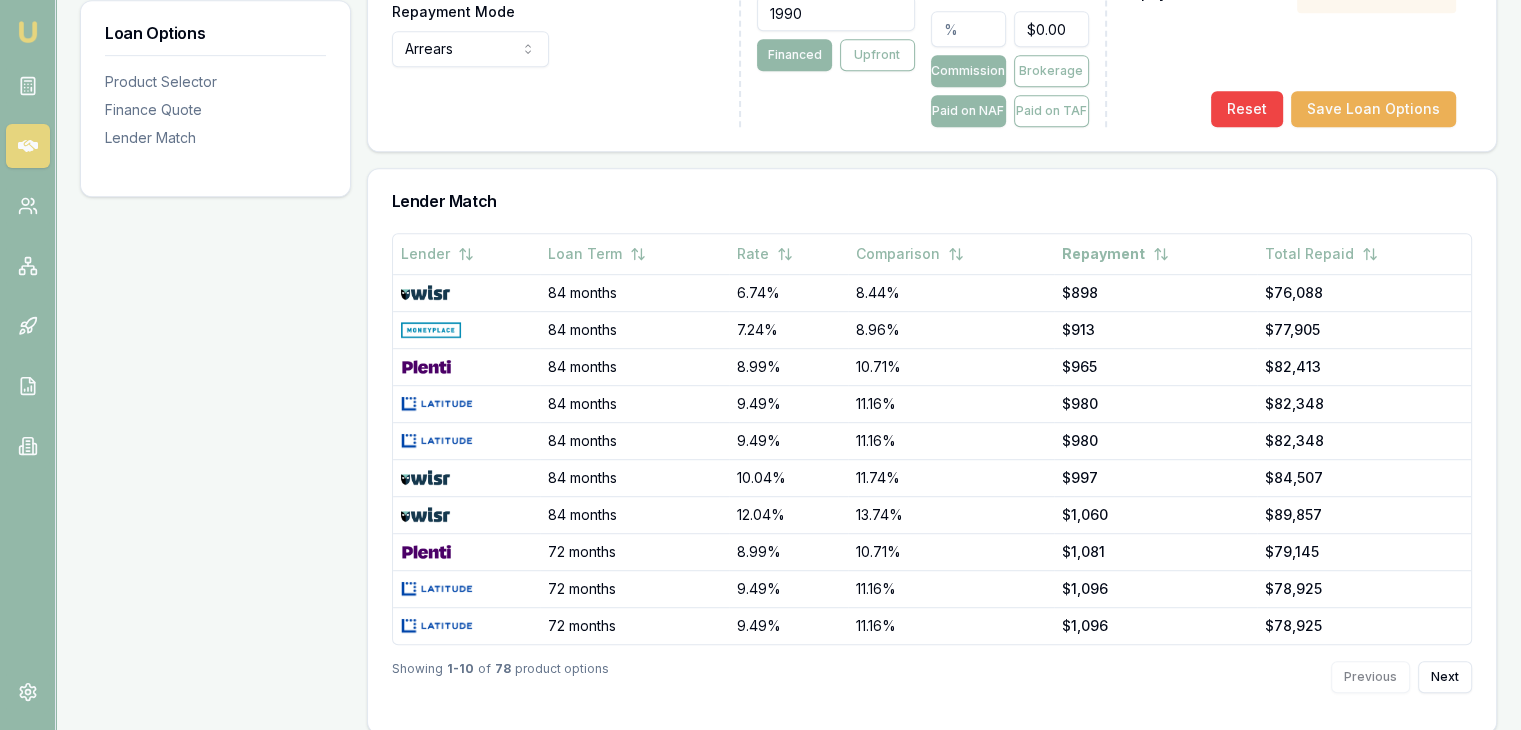 scroll, scrollTop: 1079, scrollLeft: 0, axis: vertical 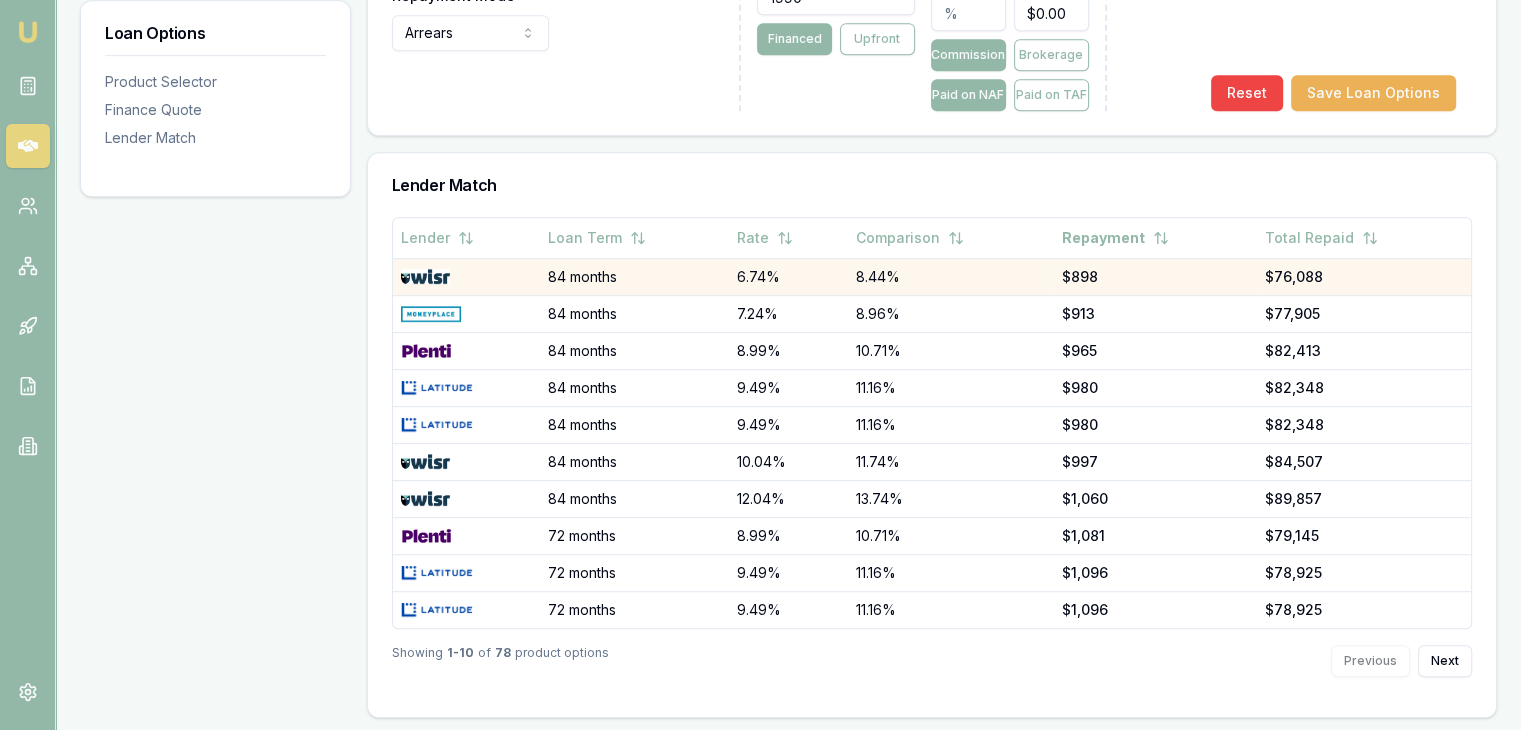 click on "84 months" at bounding box center (634, 276) 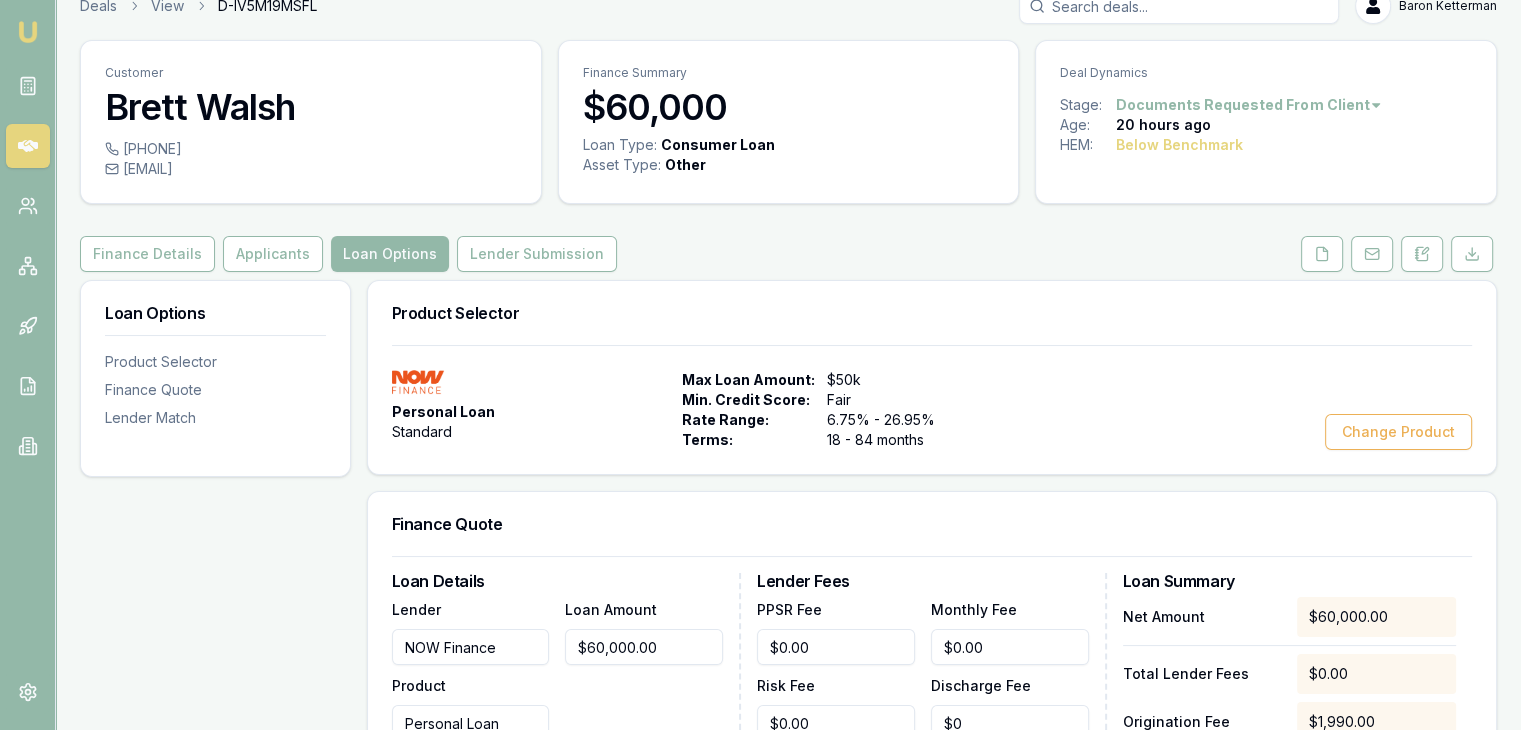 scroll, scrollTop: 22, scrollLeft: 0, axis: vertical 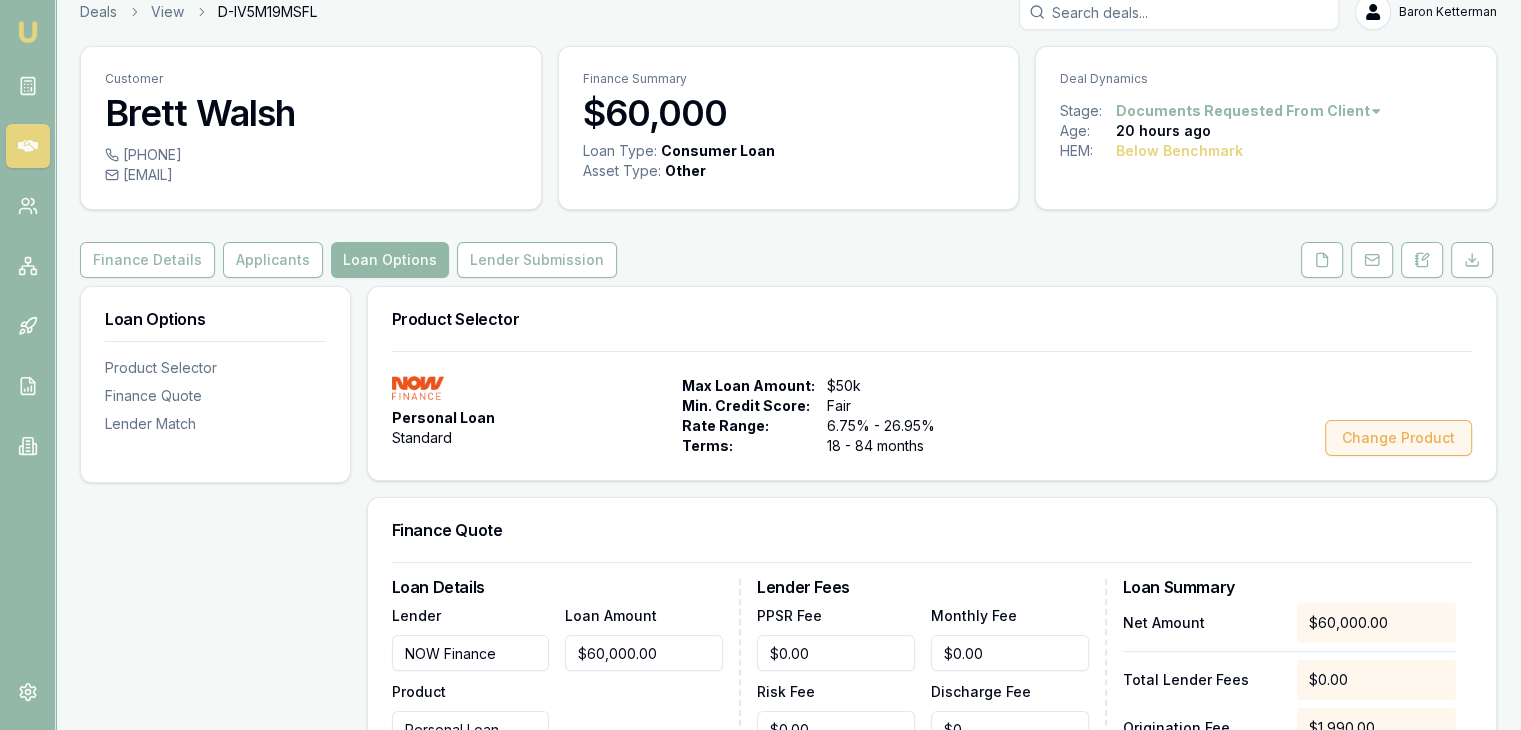click on "Change Product" at bounding box center (1398, 438) 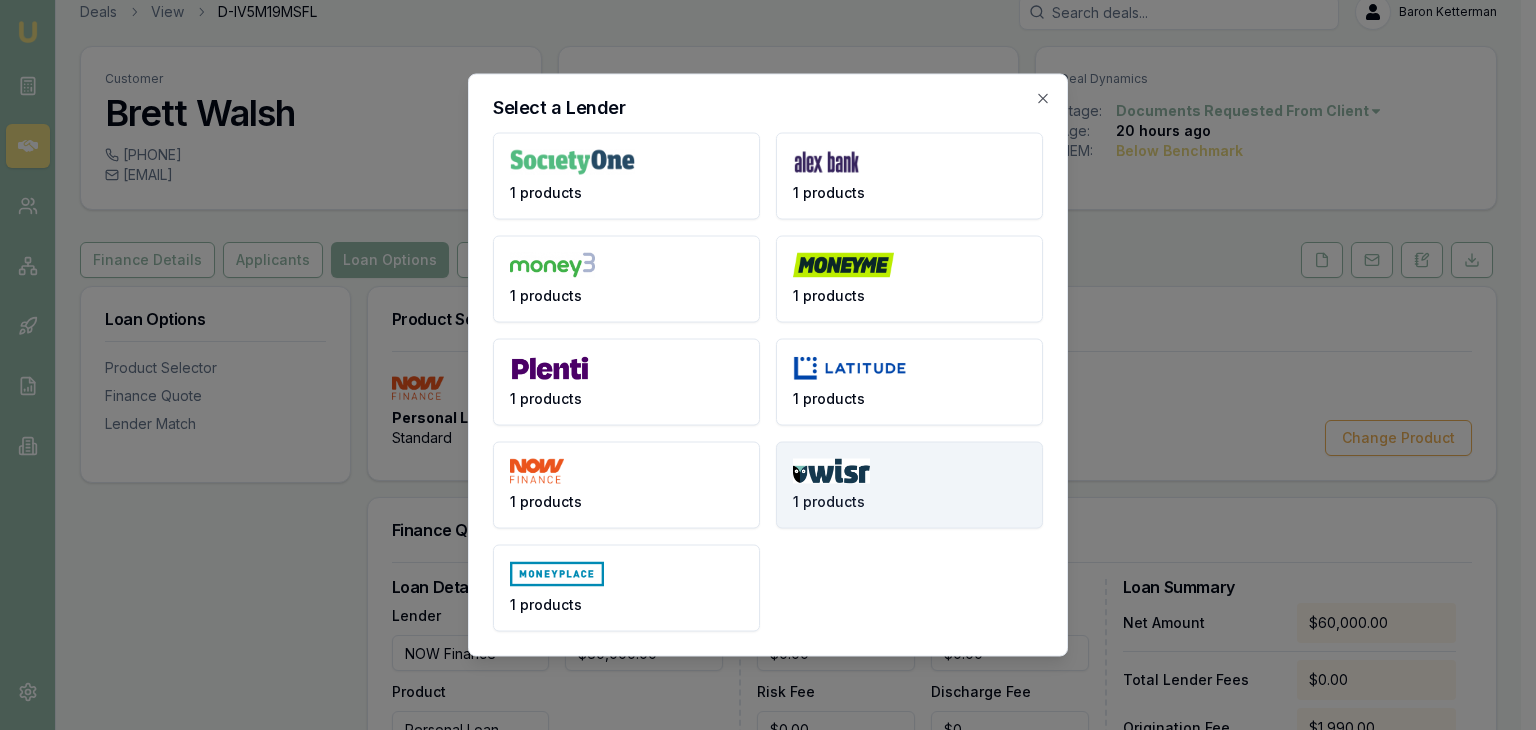 click at bounding box center [831, 471] 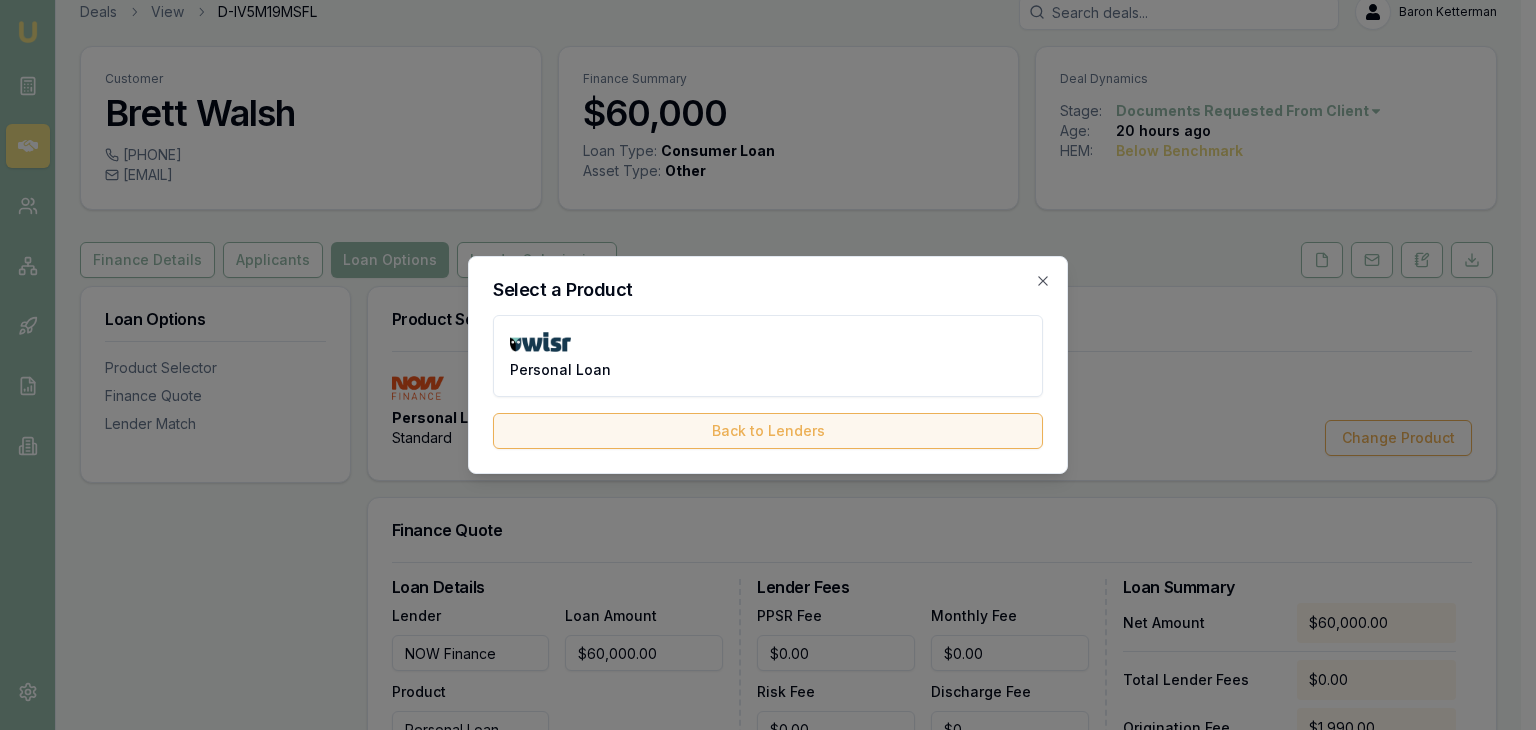 click on "Back to Lenders" at bounding box center [768, 431] 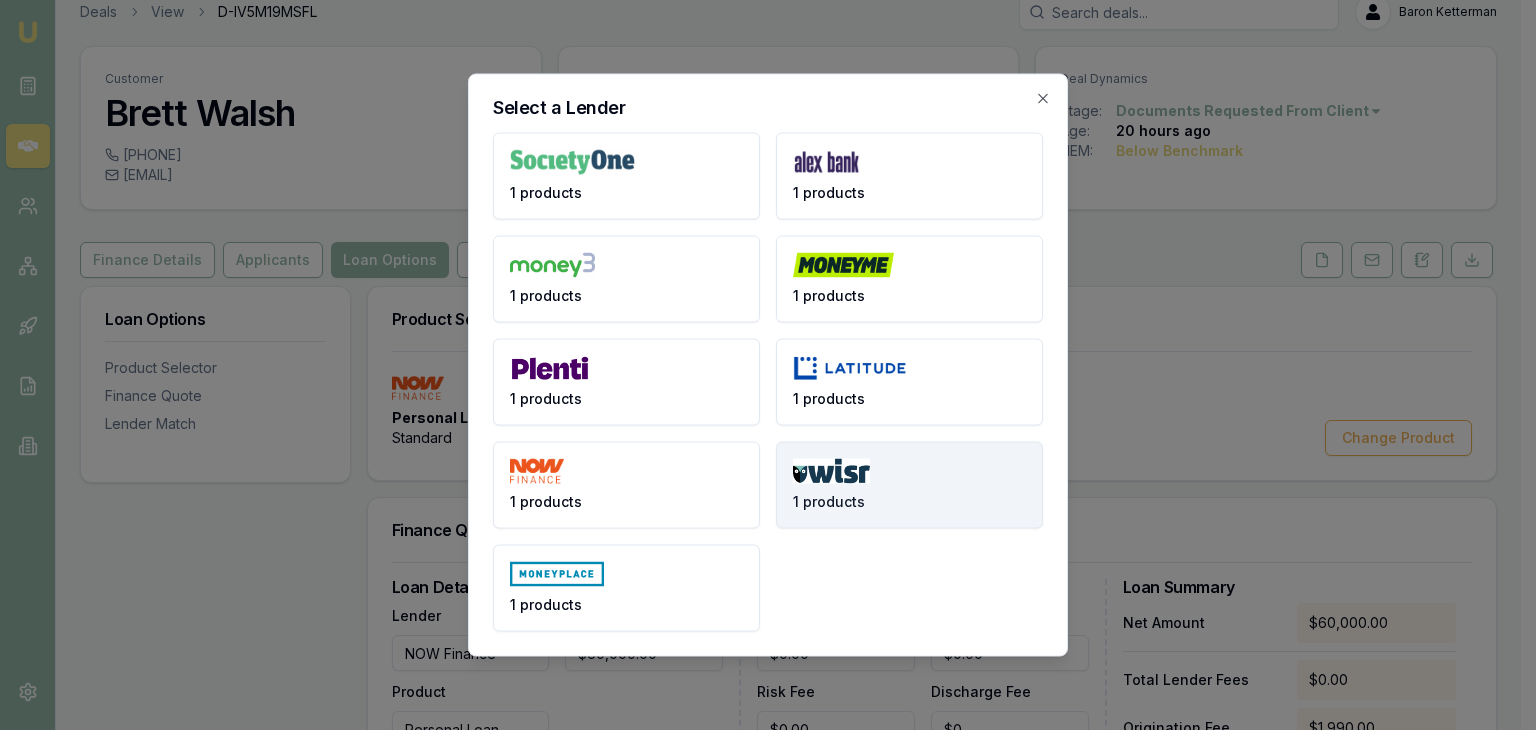 click at bounding box center [831, 471] 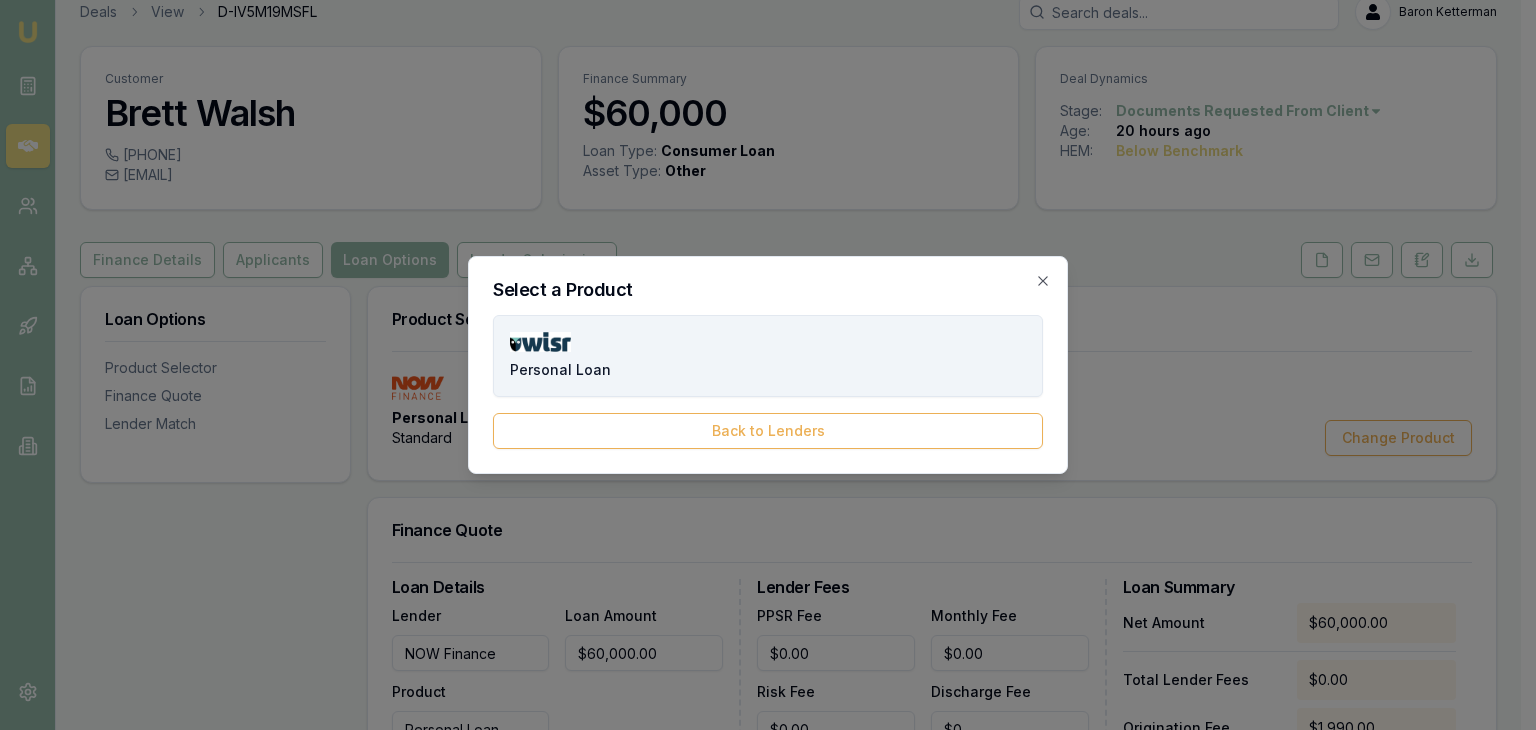 click on "Personal Loan" at bounding box center (768, 356) 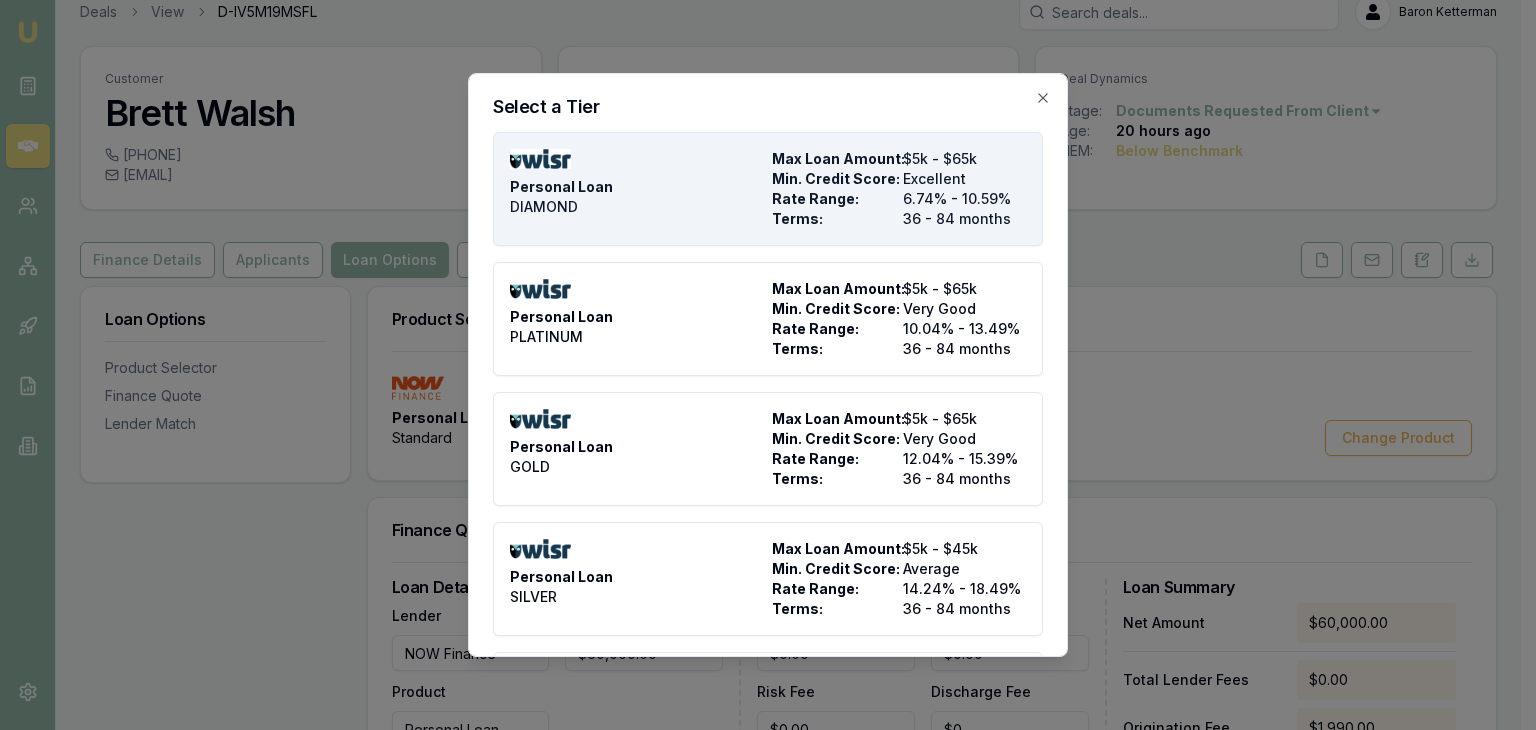 click on "Rate Range:" at bounding box center (833, 199) 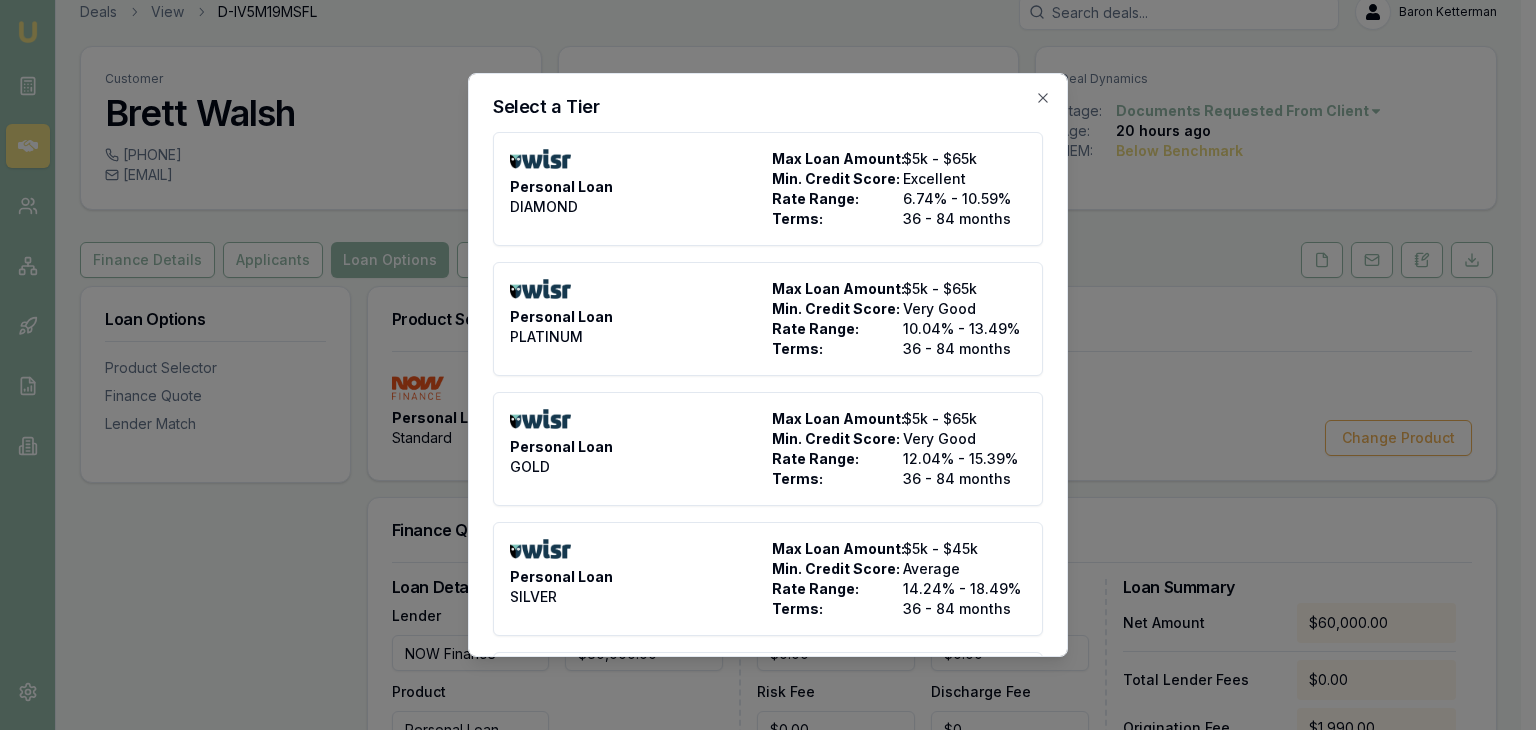 select on "MONTHLY" 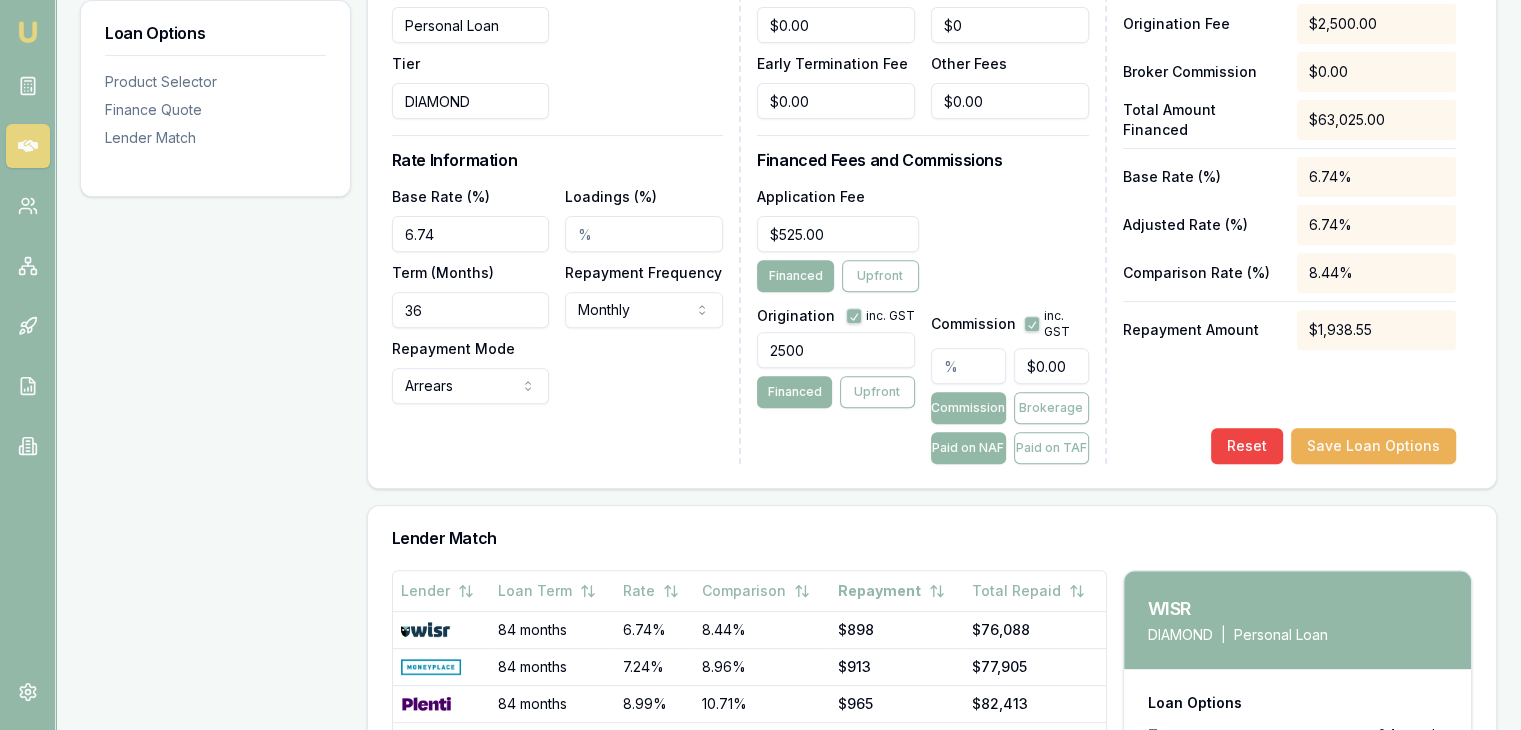 scroll, scrollTop: 622, scrollLeft: 0, axis: vertical 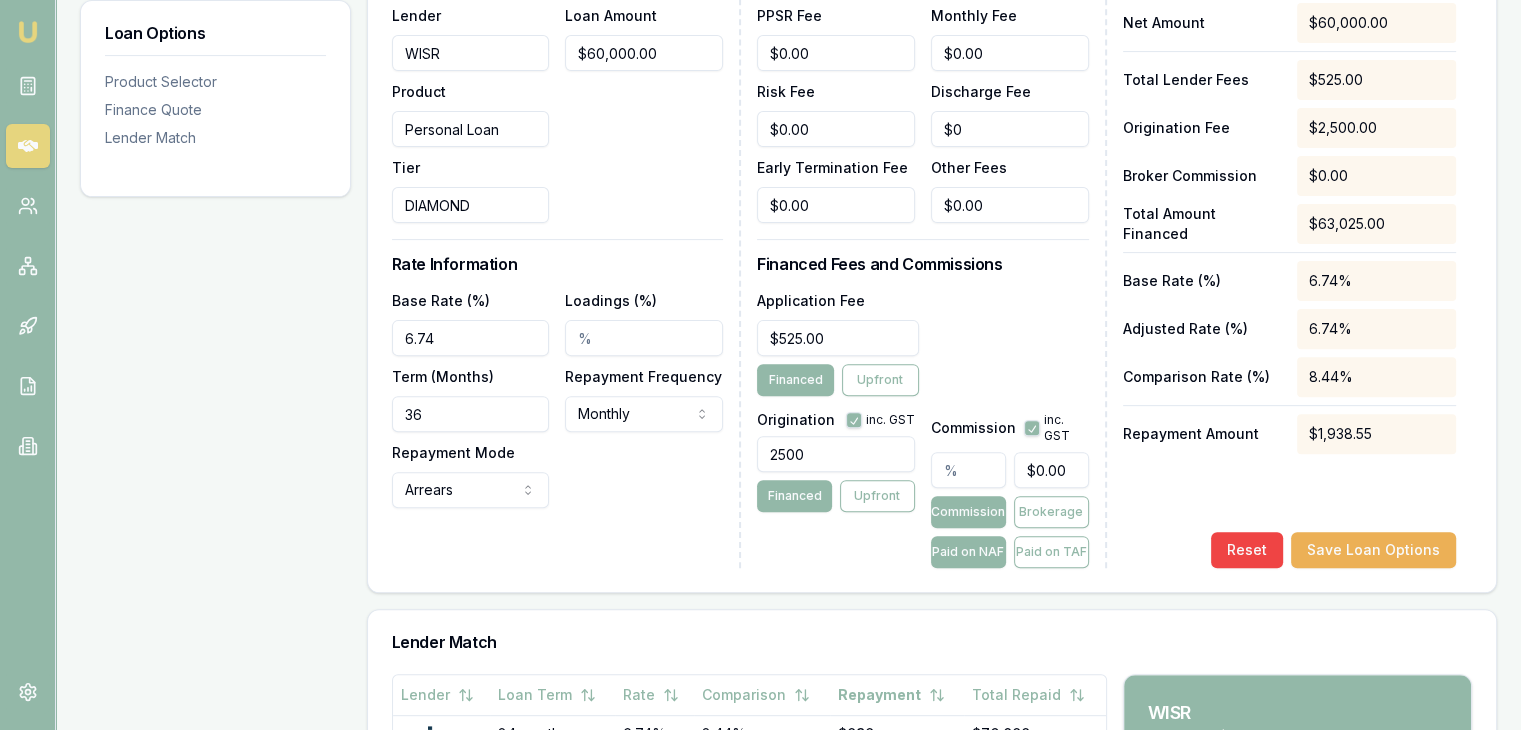 click on "Loadings (%)" at bounding box center (644, 338) 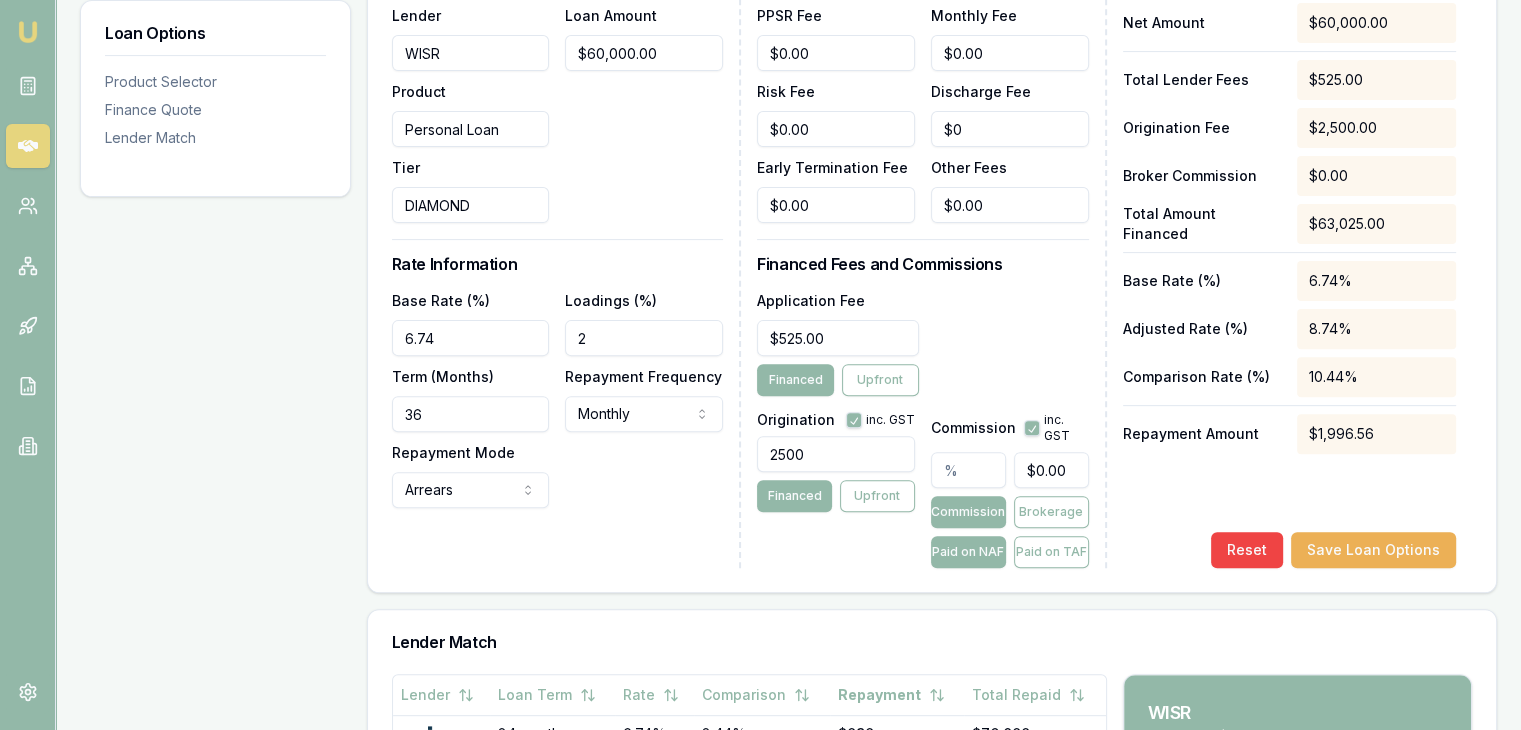 type on "2.00%" 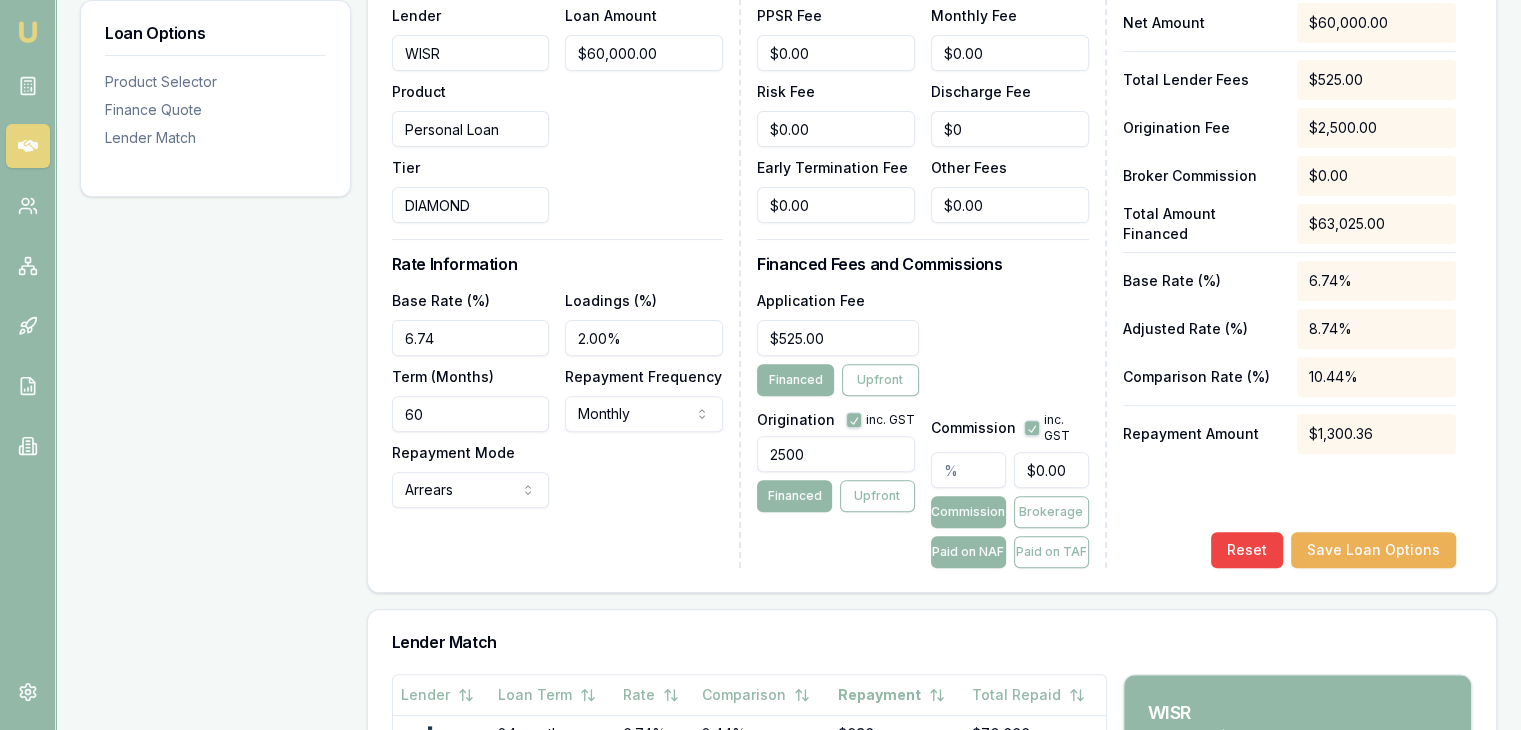 type on "60" 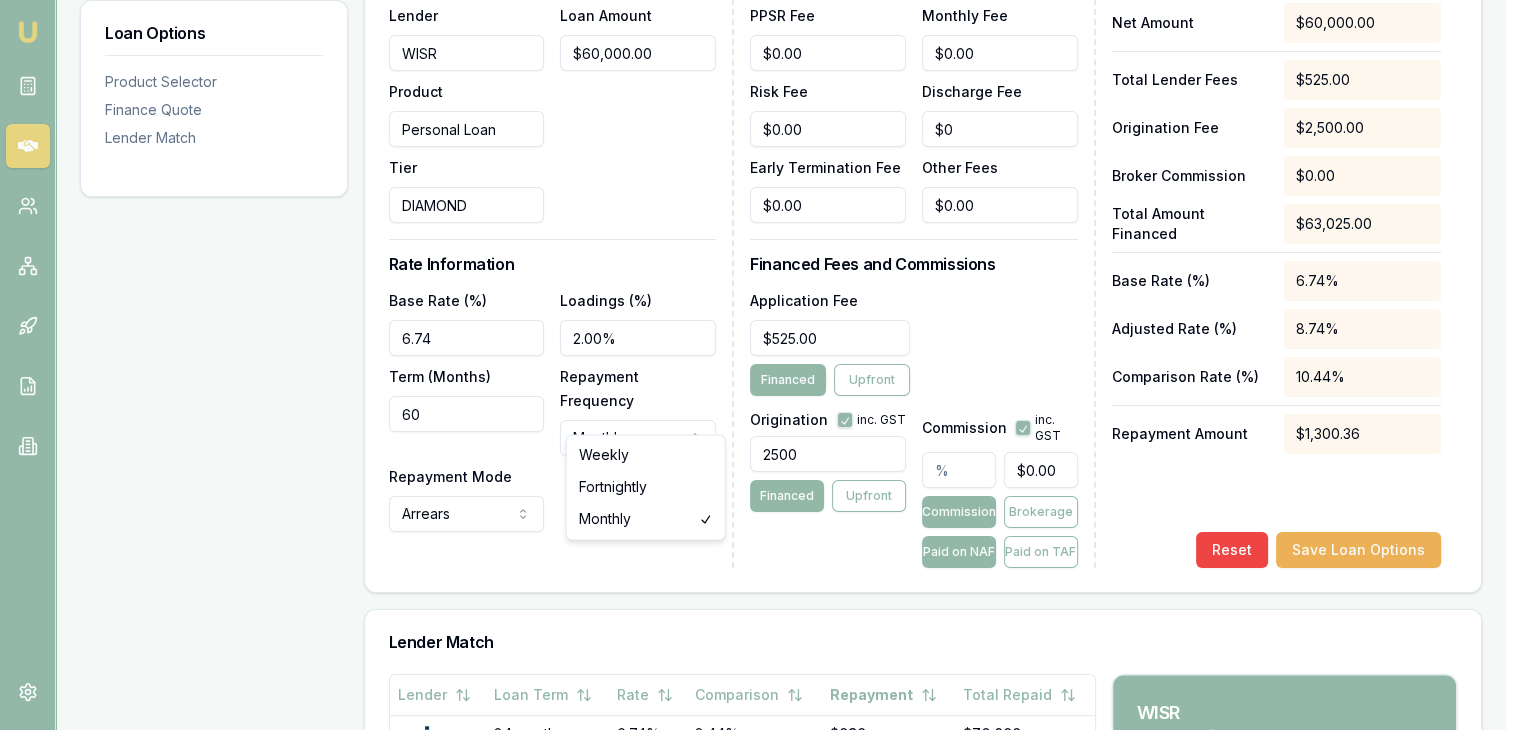 click on "Emu Broker Deals View D-IV5M19MSFL Baron Ketterman Toggle Menu Customer [FIRST] [LAST] [PHONE] [EMAIL] Finance Summary $60,000 Loan Type: Consumer Loan Asset Type : Other Deal Dynamics Stage: Documents Requested From Client Age: 20 hours ago HEM: Below Benchmark Finance Details Applicants Loan Options Lender Submission Loan Options Product Selector Finance Quote Lender Match Product Selector Personal Loan DIAMOND Max Loan Amount:    $65k Min. Credit Score:    Excellent Rate Range:    6.74% - 10.59% Terms:    36 - 84 months Change Product Finance Quote Loan Details Lender  WISR Product  Personal Loan Tier  DIAMOND Loan Amount  $60,000.00 Rate Information Base Rate (%)  6.74 Loadings (%)  2.00% Term (Months)  60 Repayment Frequency  Monthly Weekly Fortnightly Monthly Repayment Mode  Arrears Arrears Advance Lender Fees PPSR Fee  $0.00 Monthly Fee  $0.00 Risk Fee  $0.00 Discharge Fee  $0 Early Termination Fee  $0.00 Other Fees  $0.00 Financed Fees and Commissions Application Fee  $525.00" at bounding box center (760, -257) 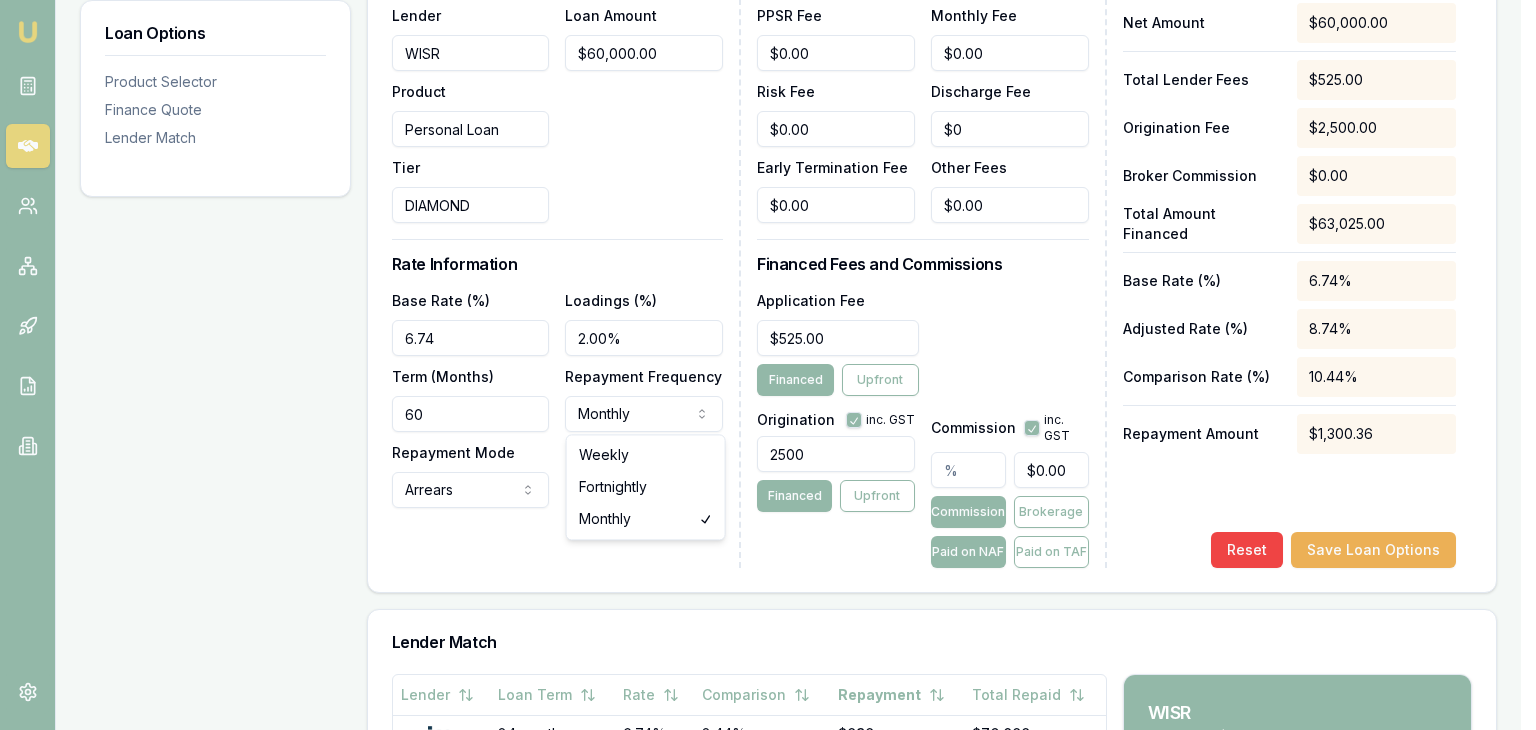select on "WEEKLY" 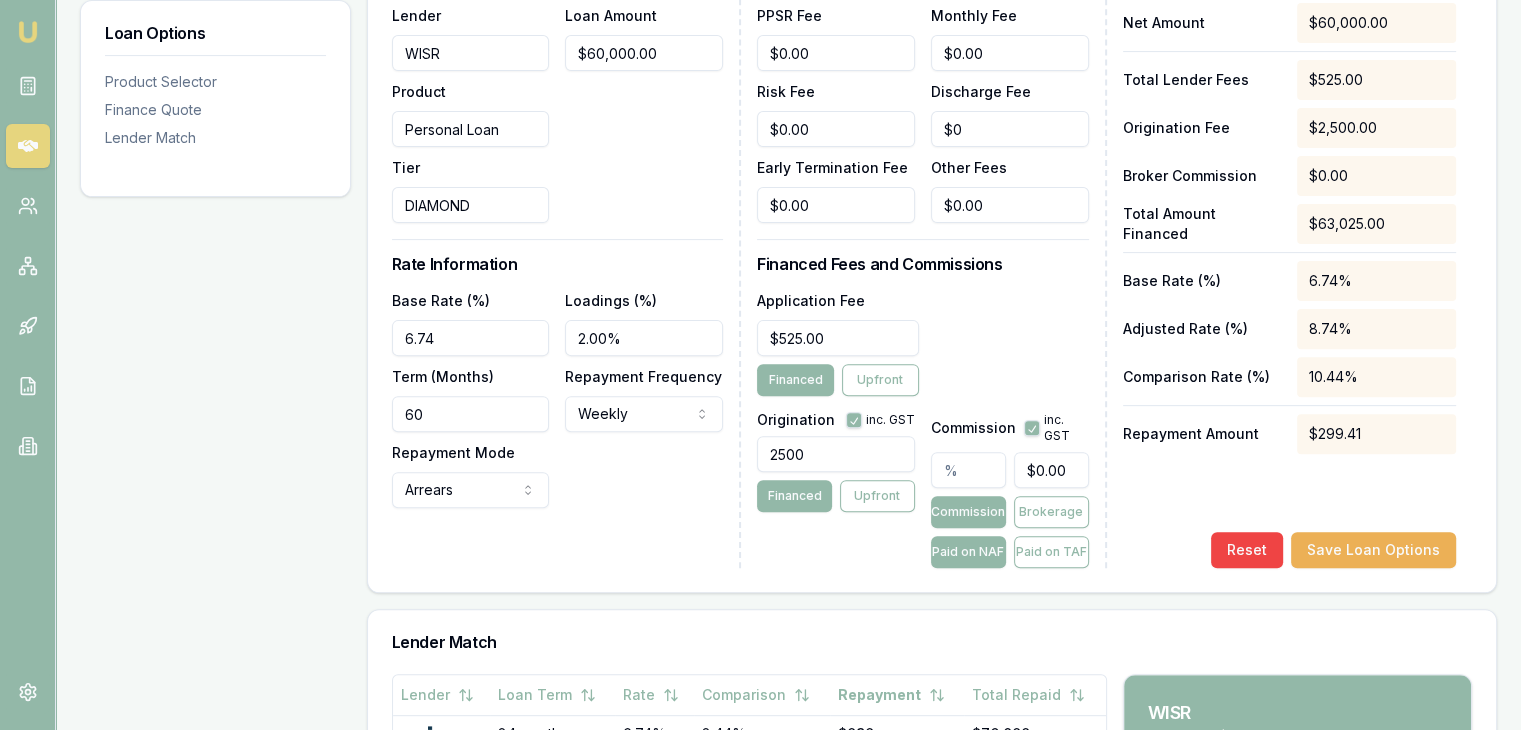 drag, startPoint x: 813, startPoint y: 448, endPoint x: 677, endPoint y: 455, distance: 136.18002 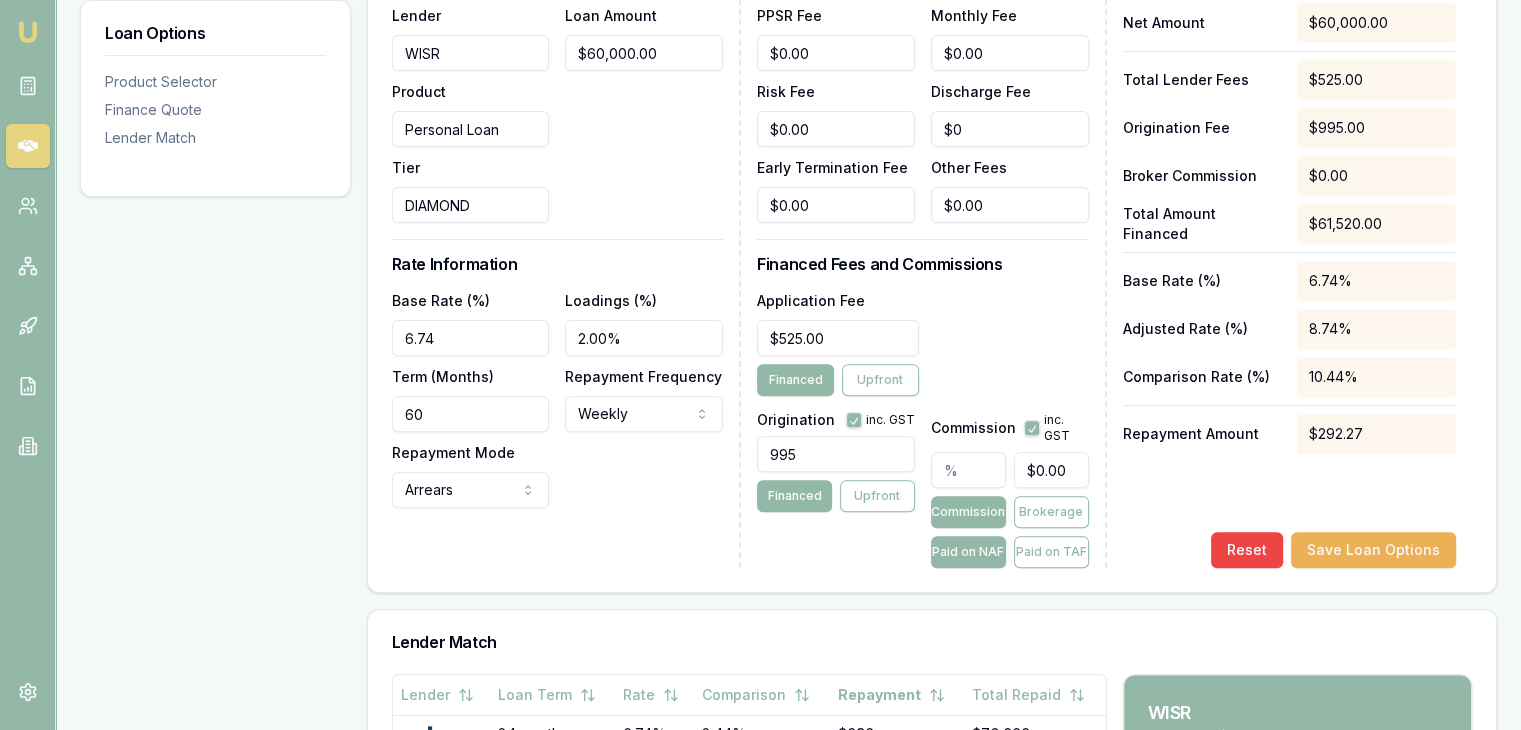 type on "995.00" 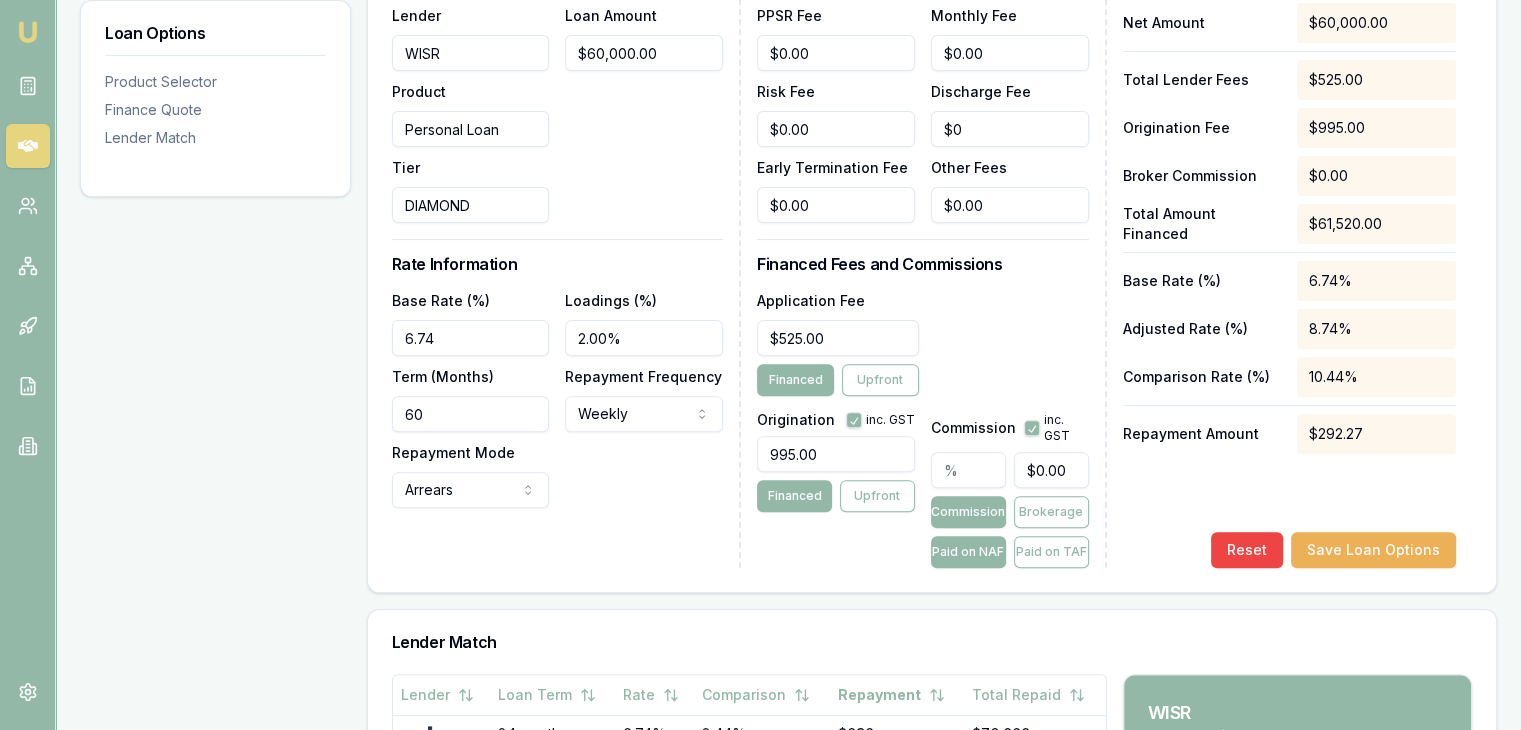 type 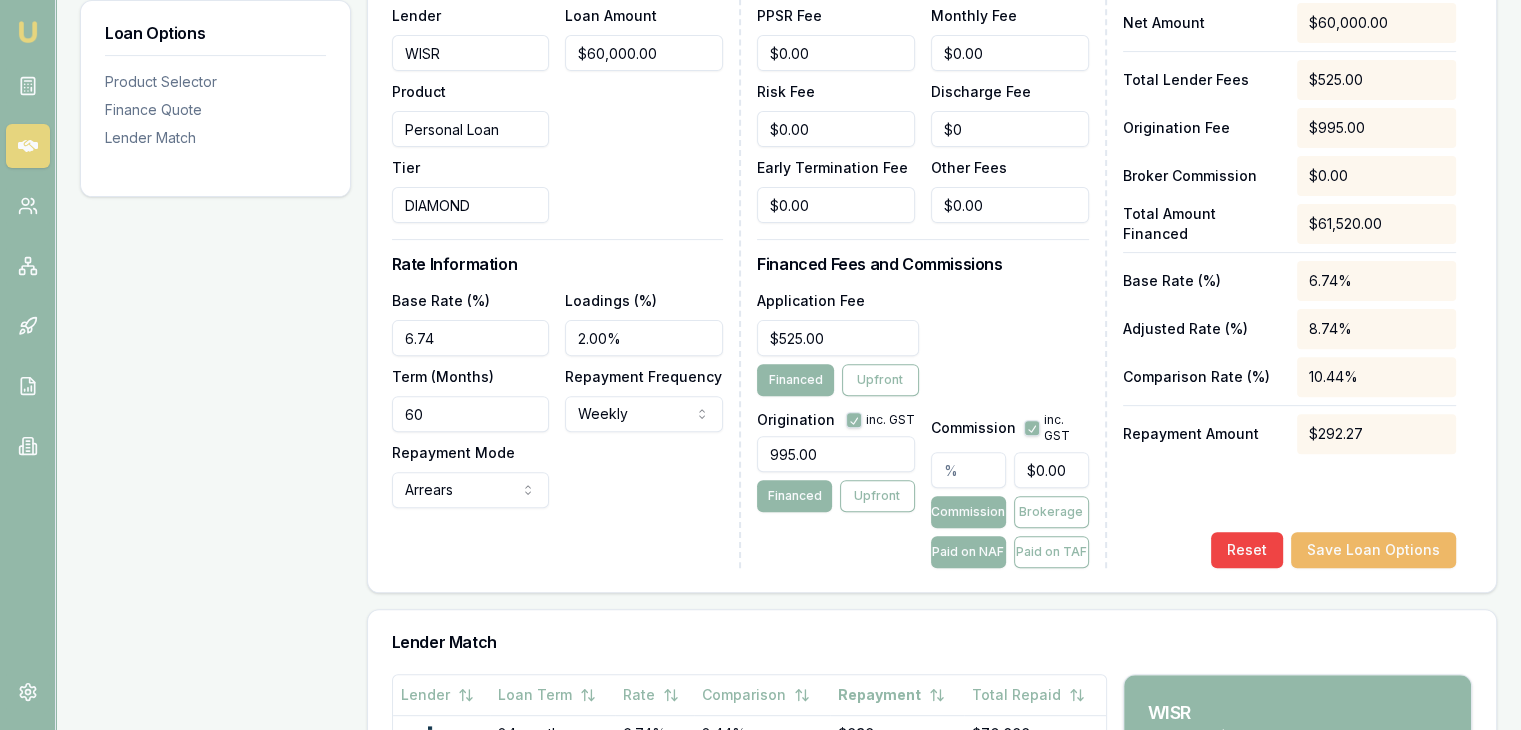 click on "Save Loan Options" at bounding box center [1373, 550] 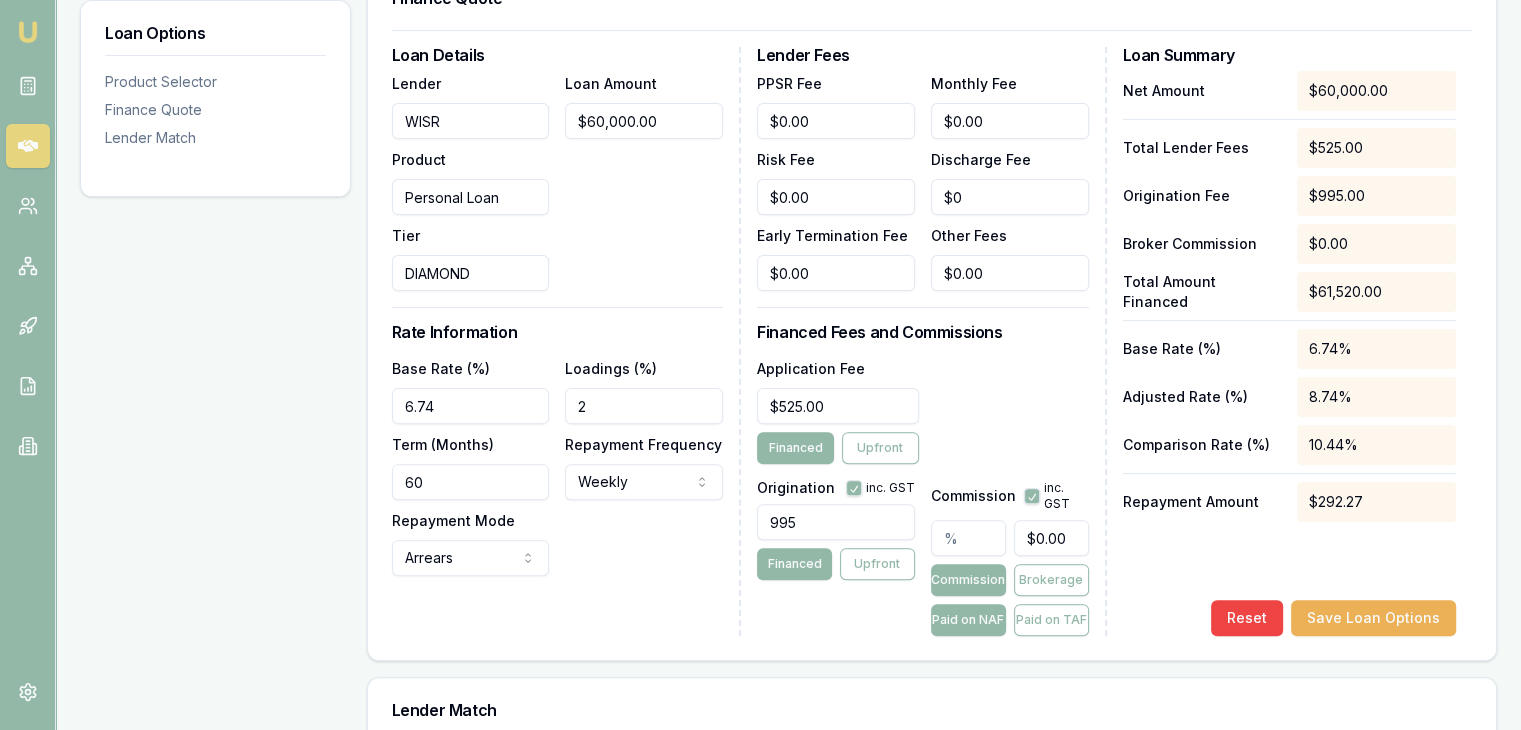 scroll, scrollTop: 522, scrollLeft: 0, axis: vertical 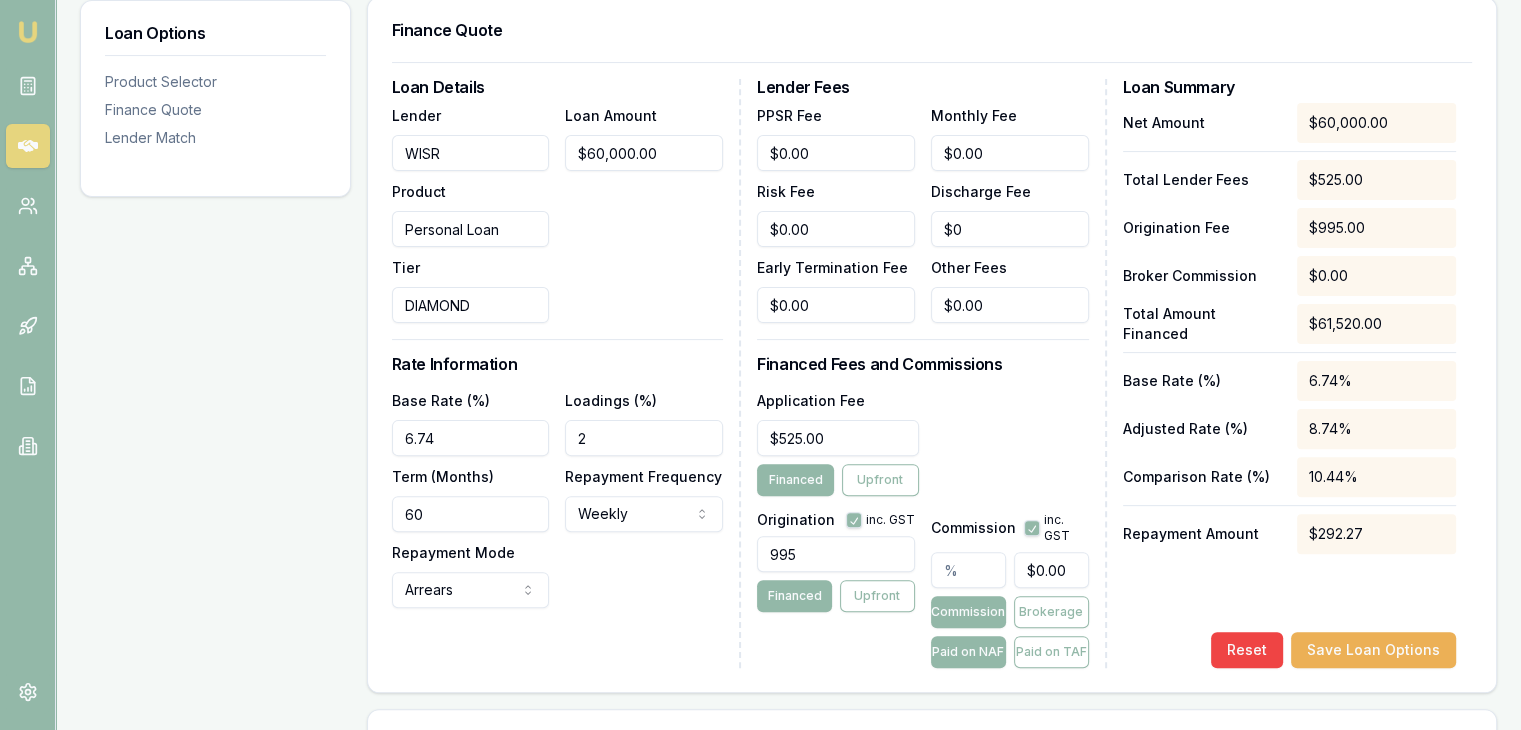 drag, startPoint x: 434, startPoint y: 514, endPoint x: 287, endPoint y: 515, distance: 147.0034 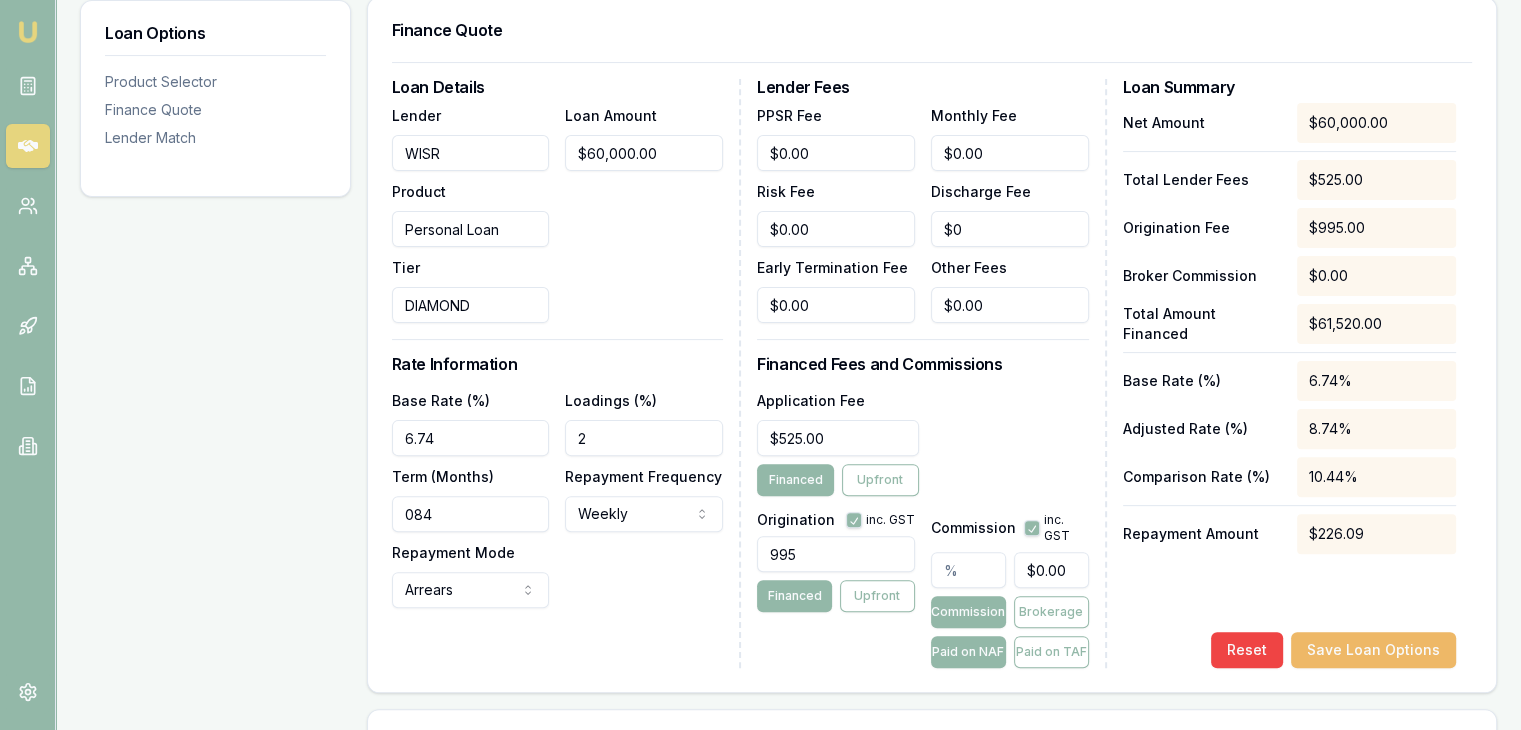 type on "084" 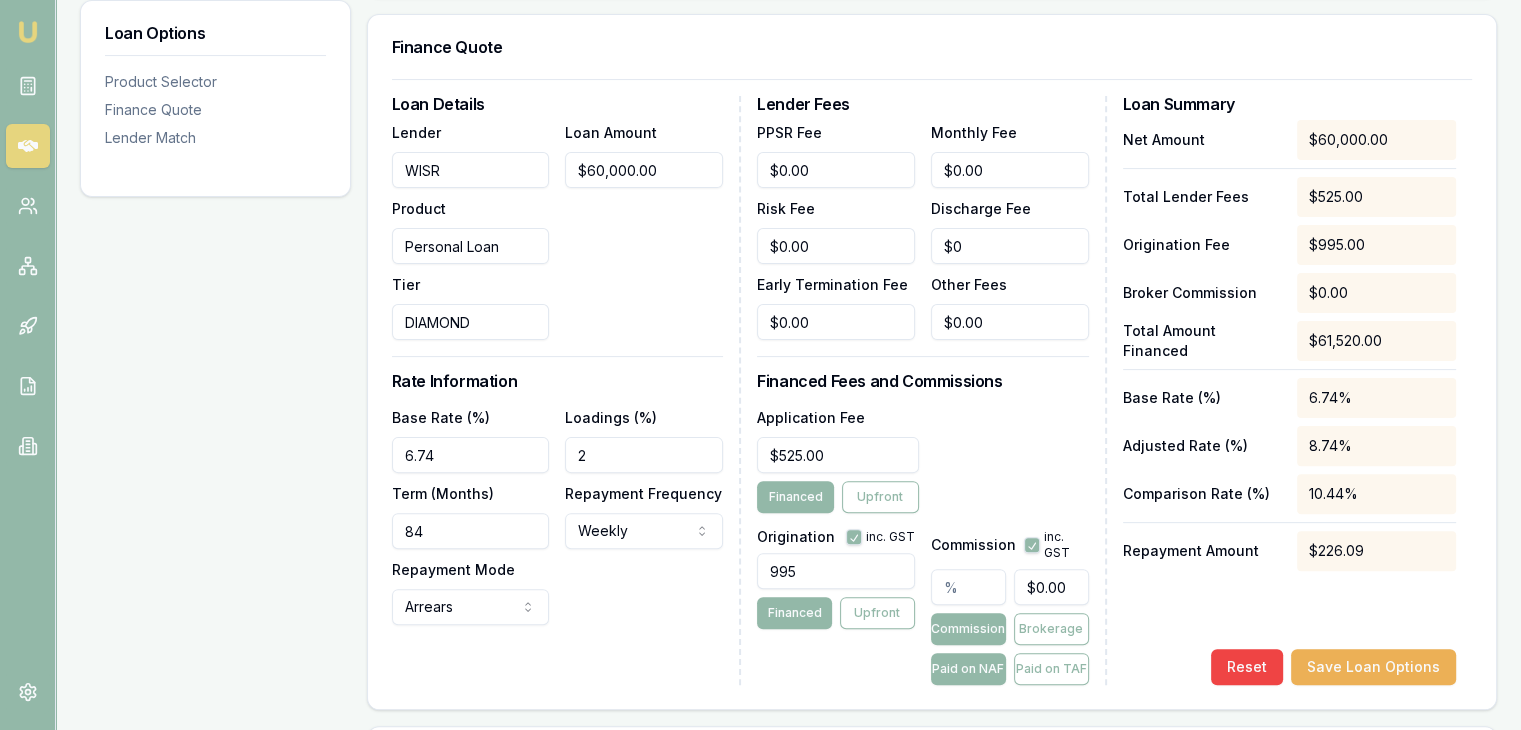 scroll, scrollTop: 522, scrollLeft: 0, axis: vertical 